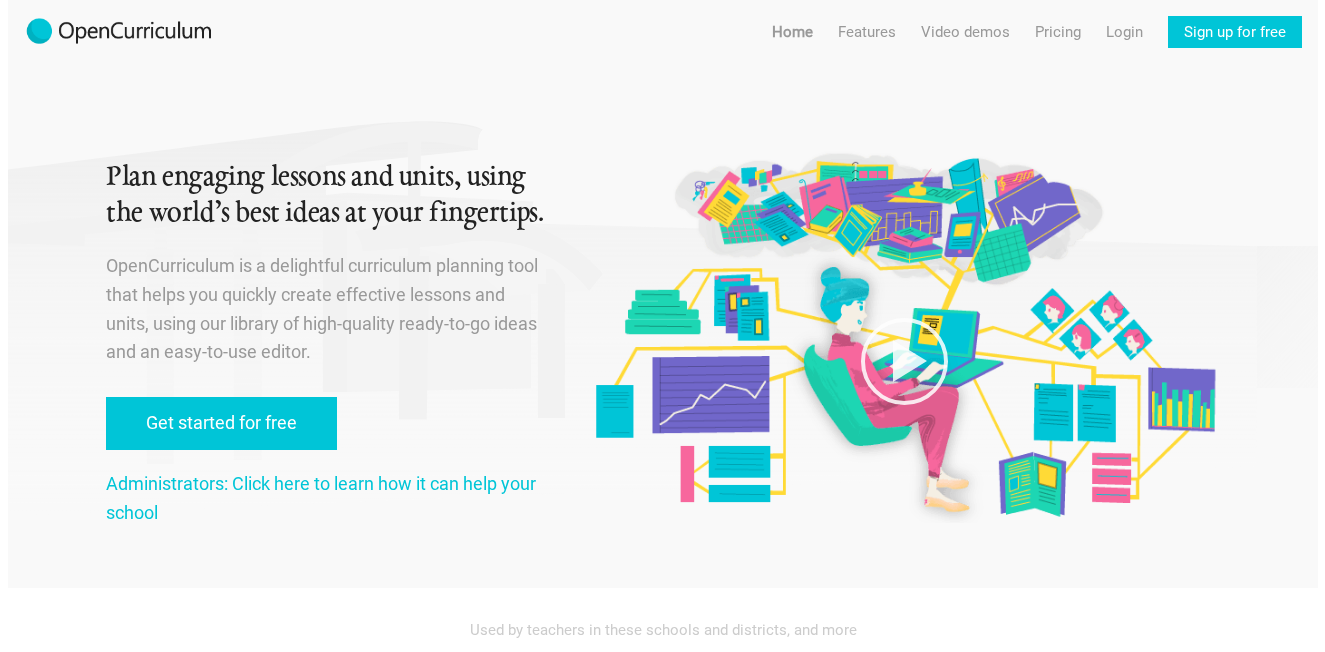 scroll, scrollTop: 0, scrollLeft: 0, axis: both 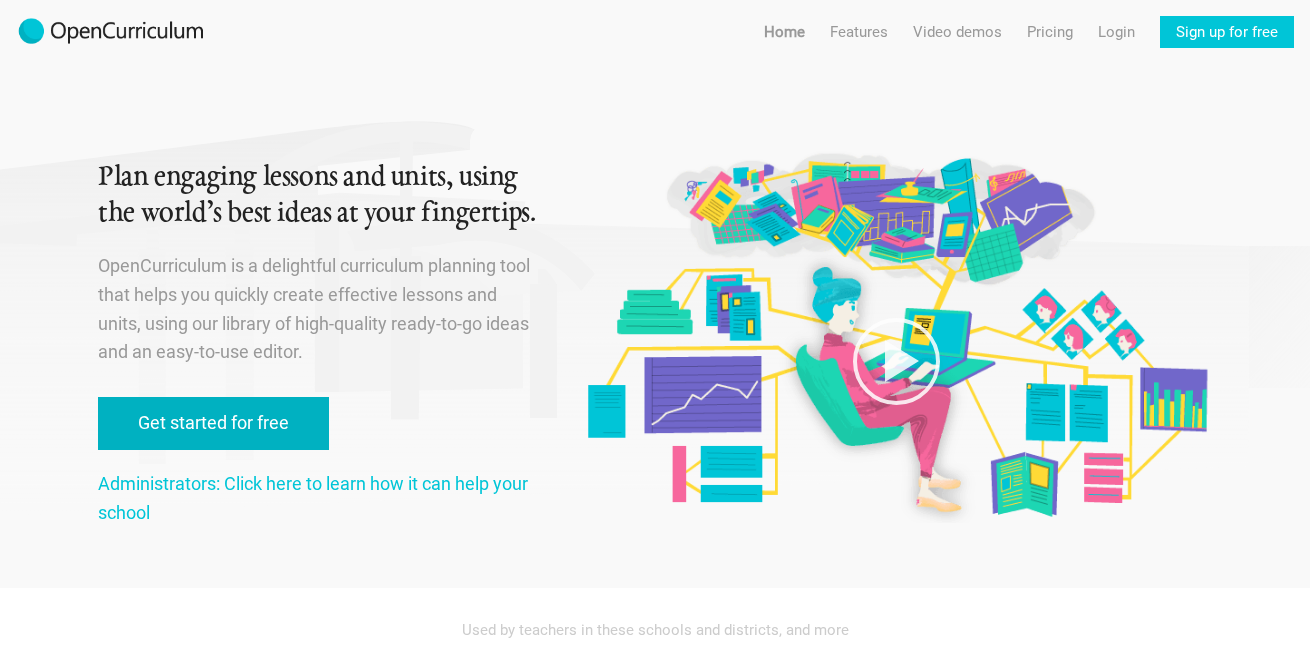 click on "Get started for free" at bounding box center [213, 423] 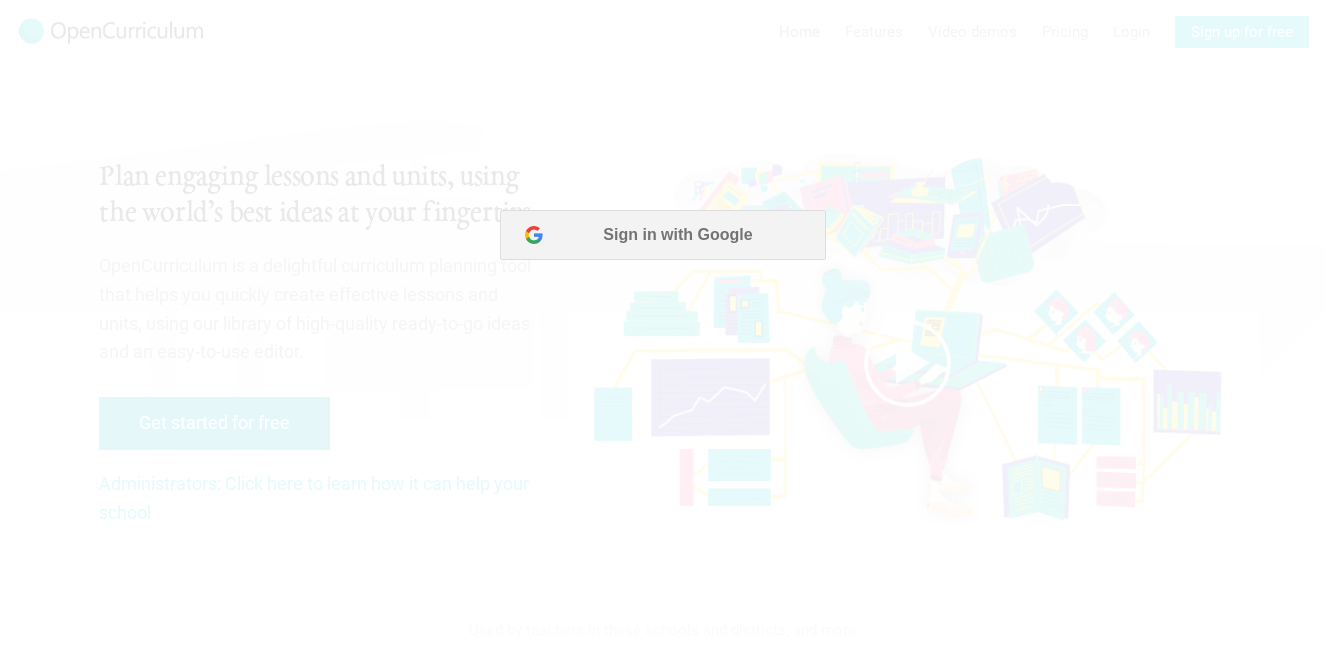 scroll, scrollTop: 0, scrollLeft: 0, axis: both 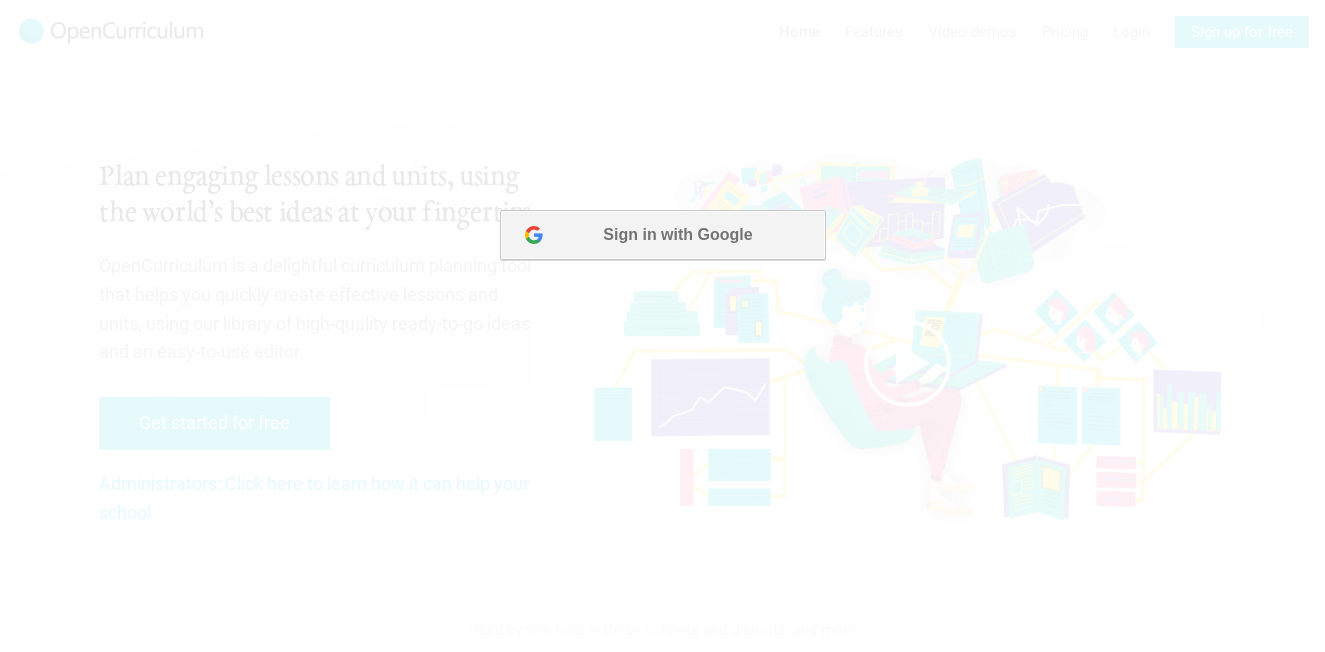 click on "Sign in with Google" at bounding box center [661, 235] 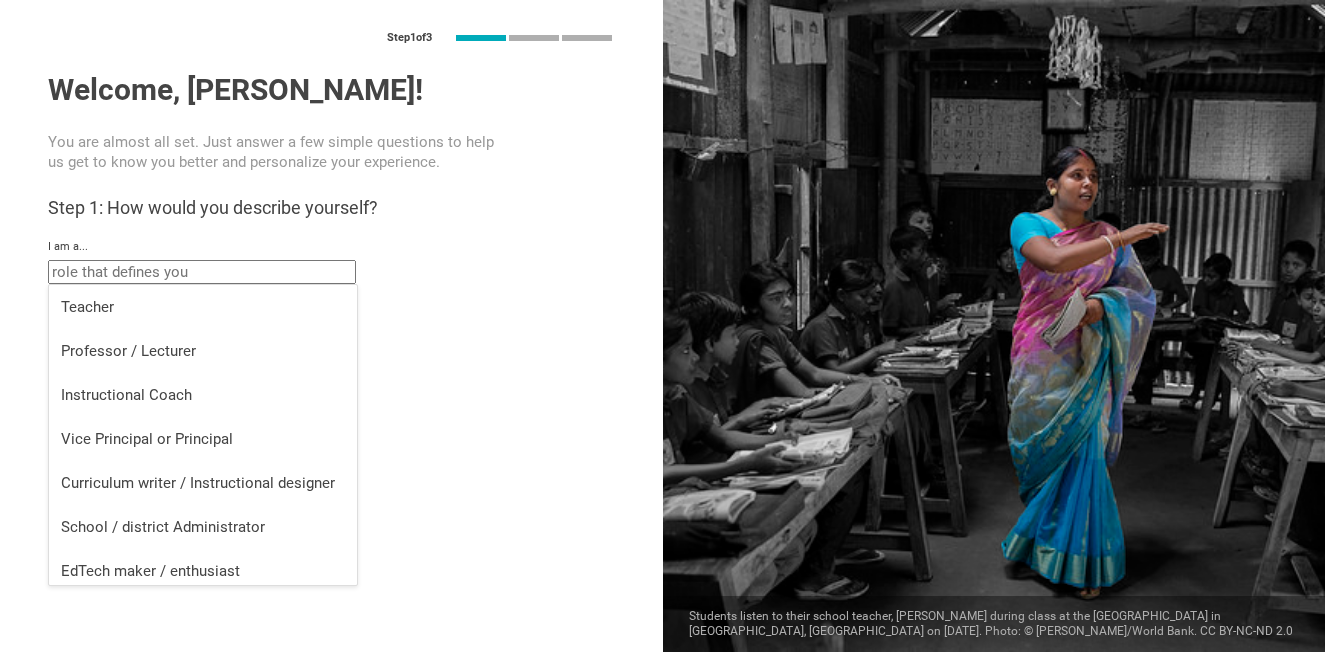 click at bounding box center [202, 272] 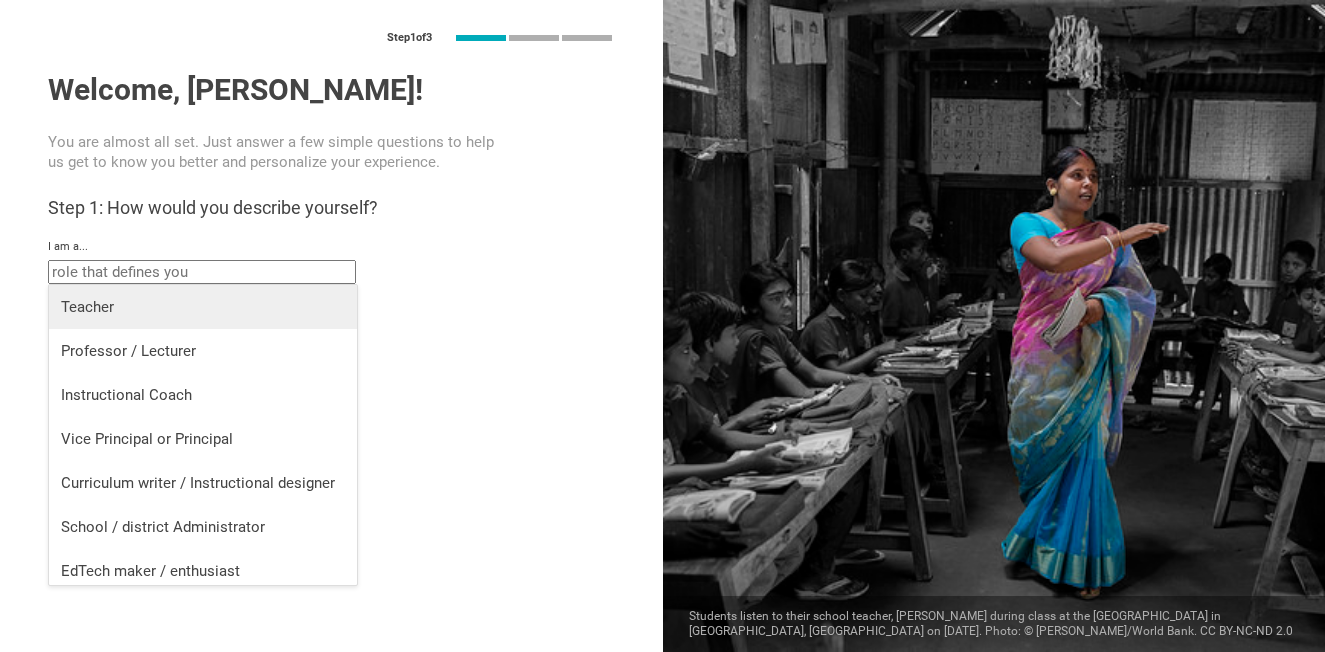 click on "Teacher" at bounding box center (203, 307) 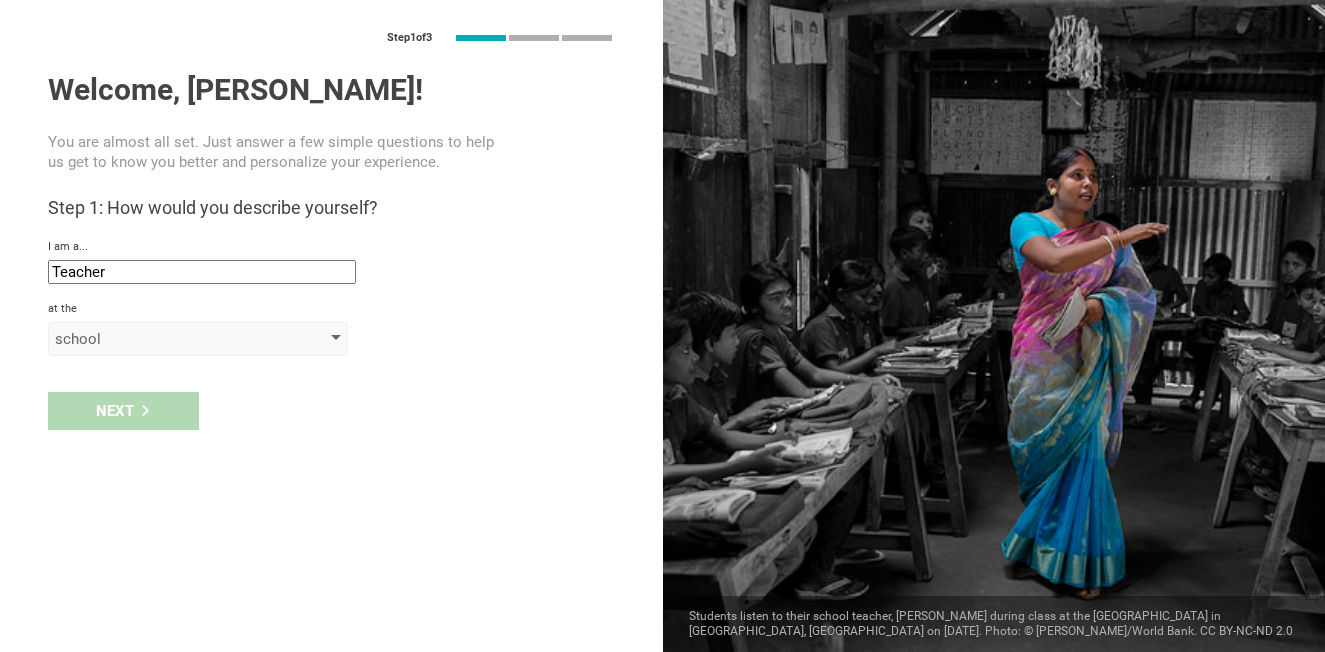click on "school" at bounding box center (169, 339) 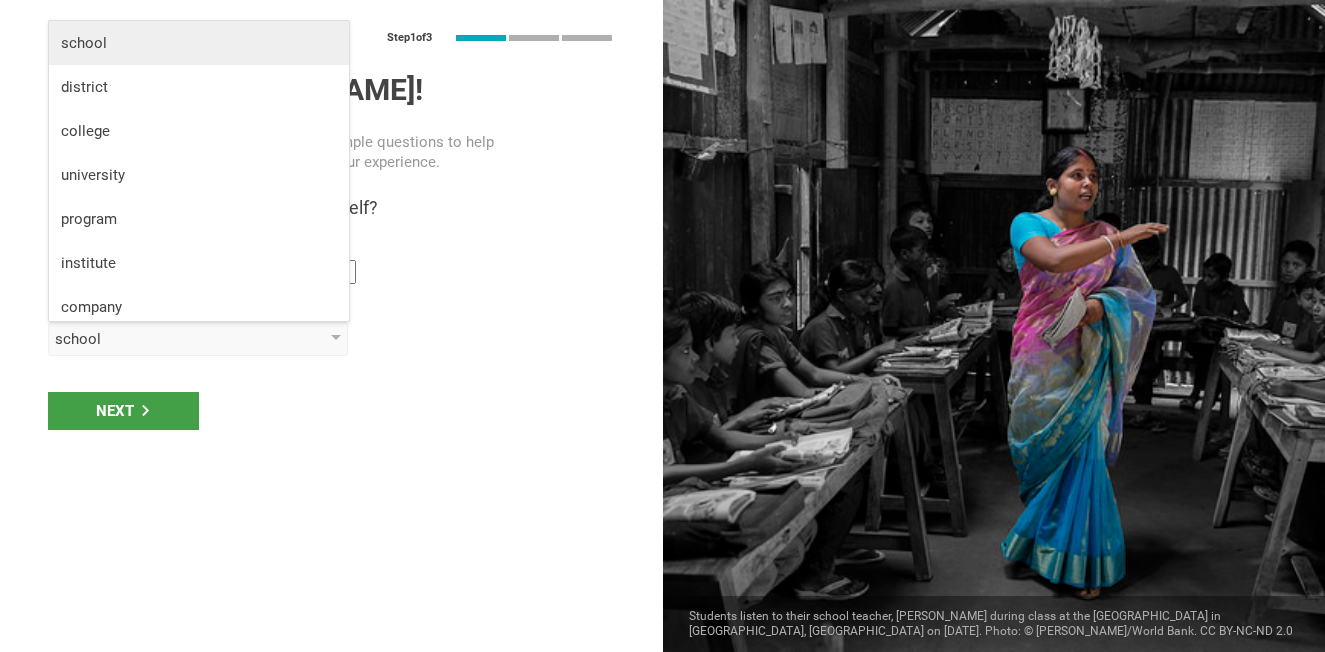 click on "school" at bounding box center (199, 43) 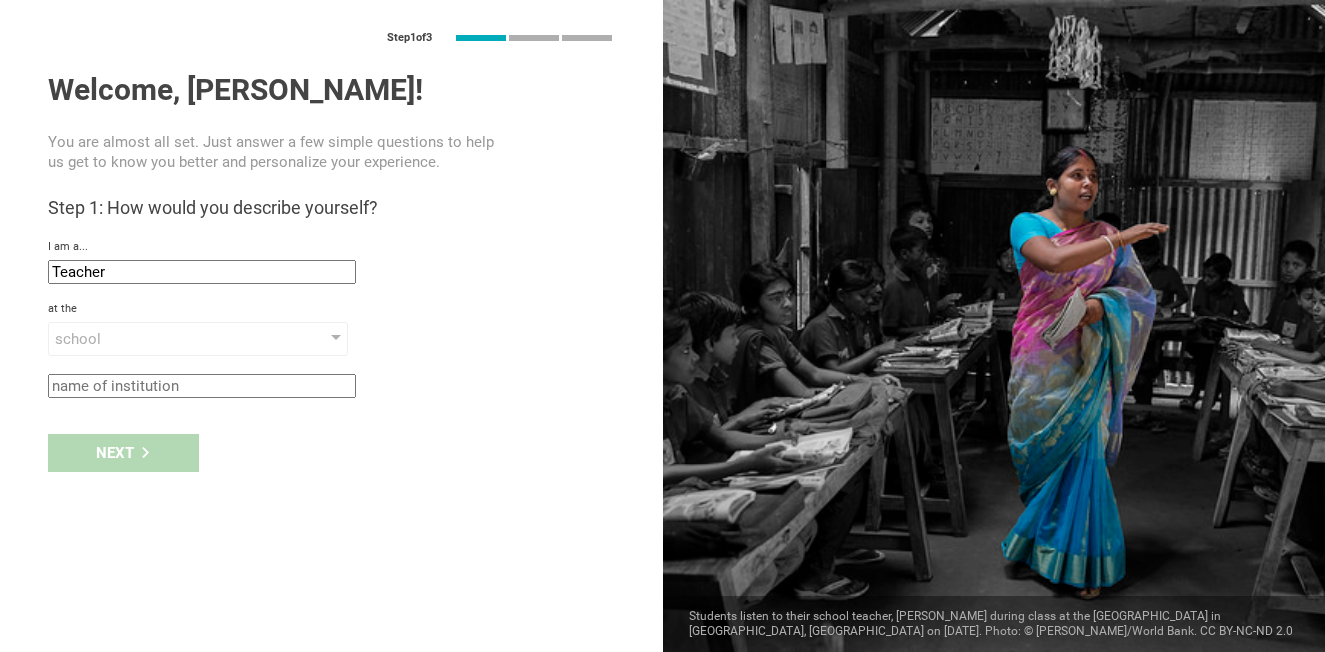 click 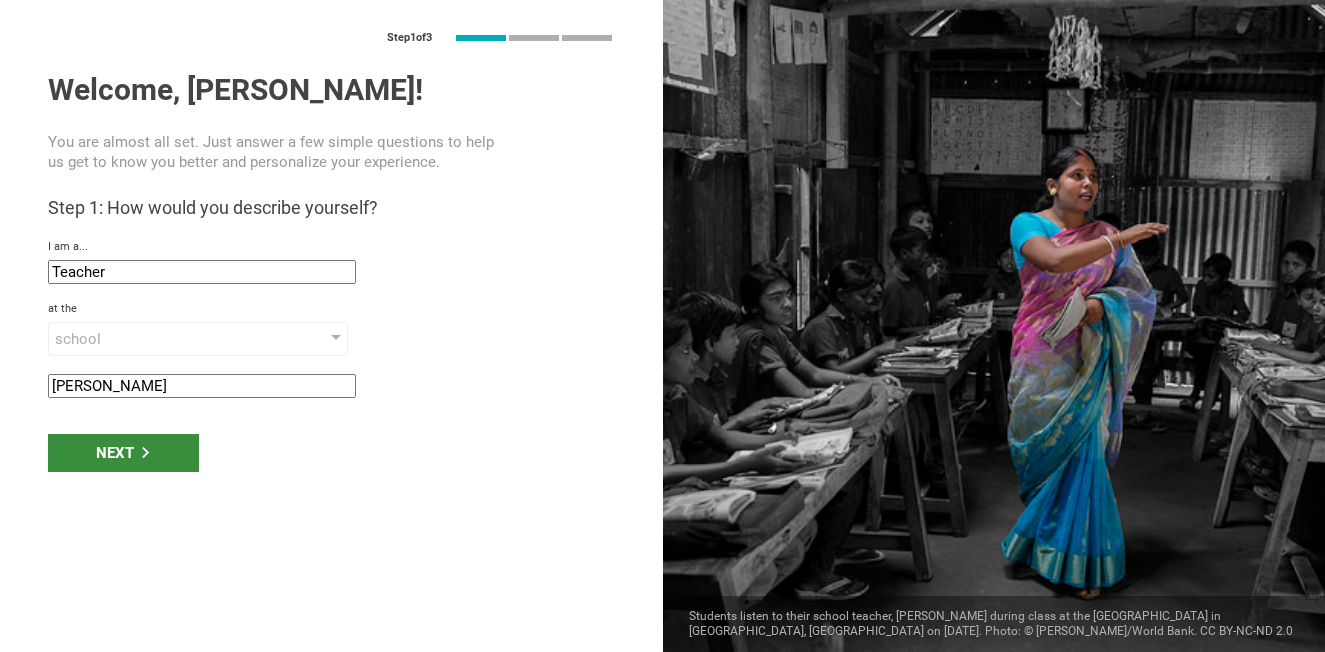 type on "[PERSON_NAME]" 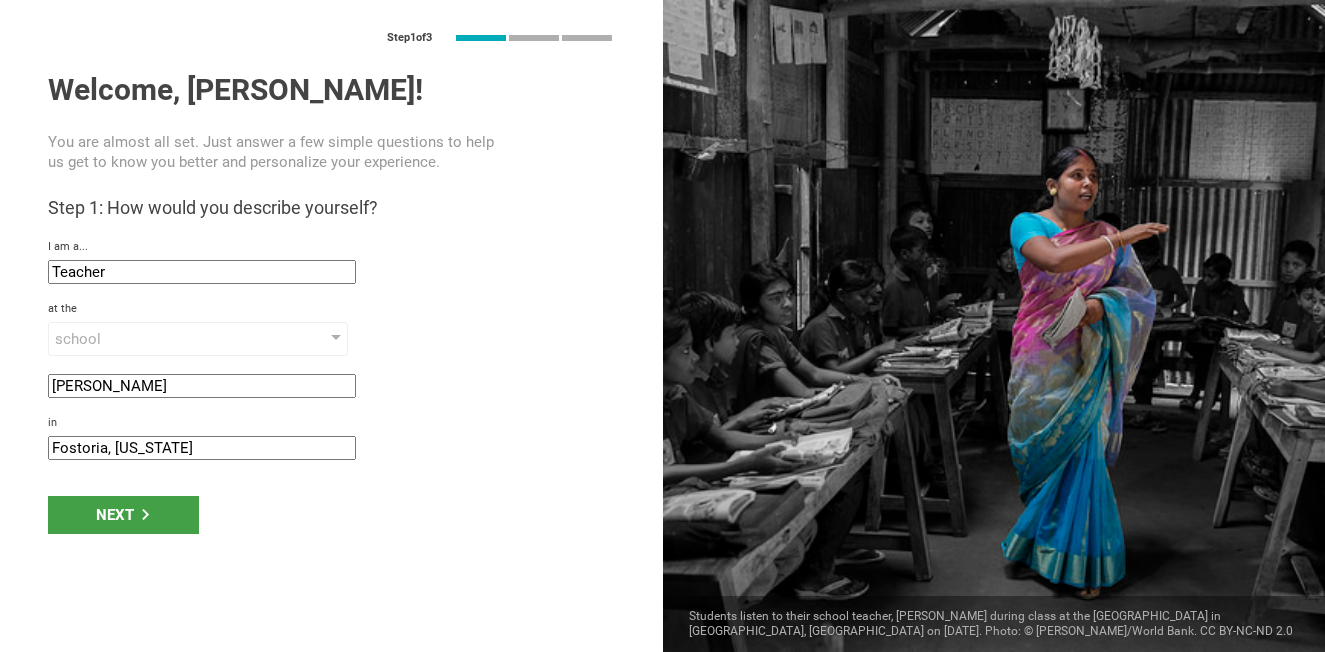 click on "Fostoria, [US_STATE]" 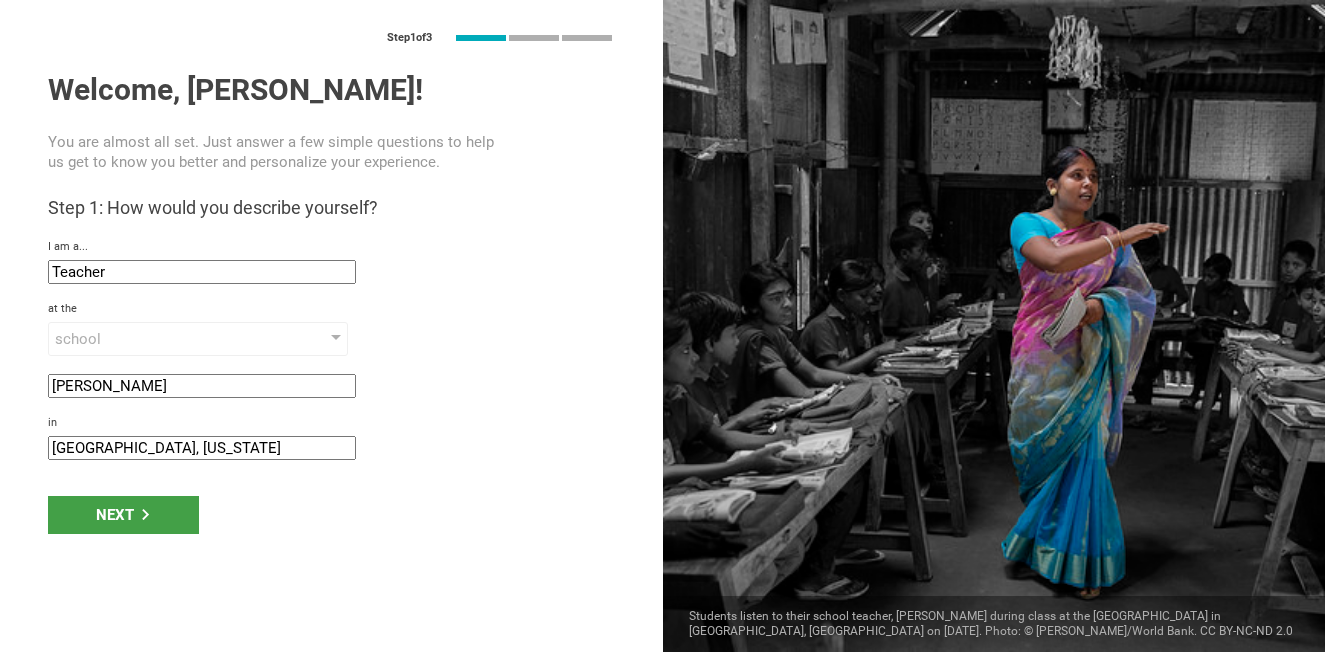 type on "[GEOGRAPHIC_DATA], [US_STATE]" 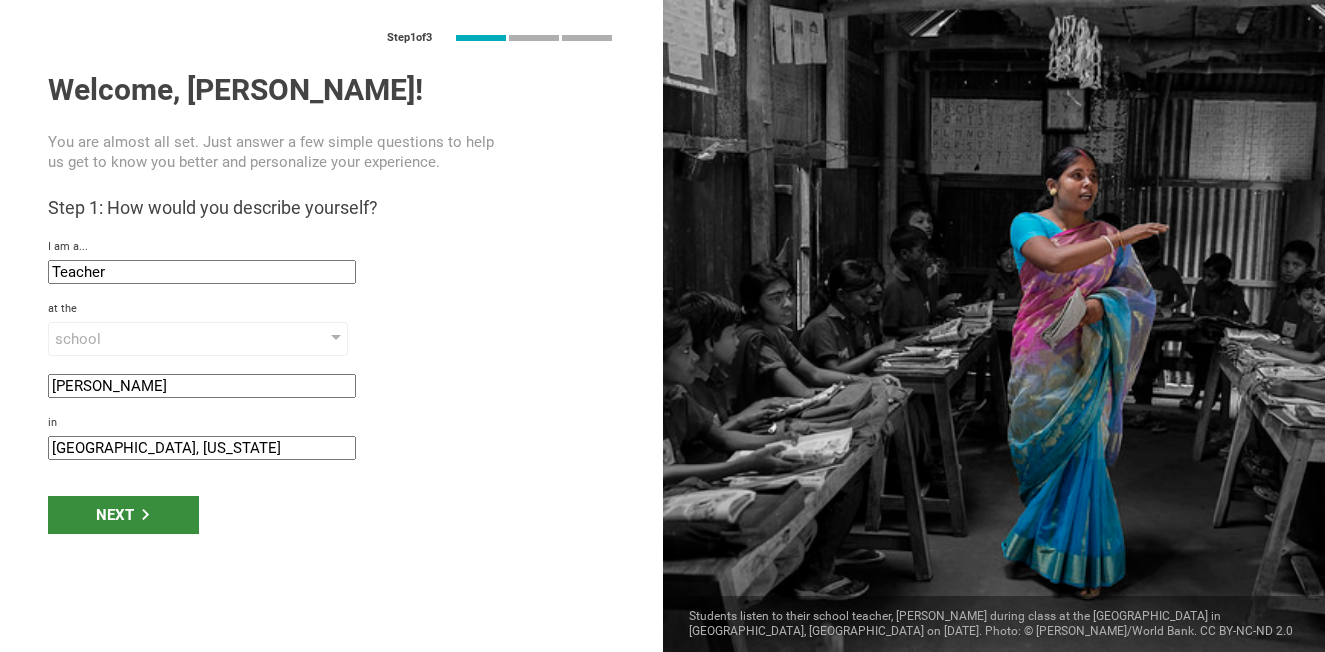 click on "Next" at bounding box center (123, 515) 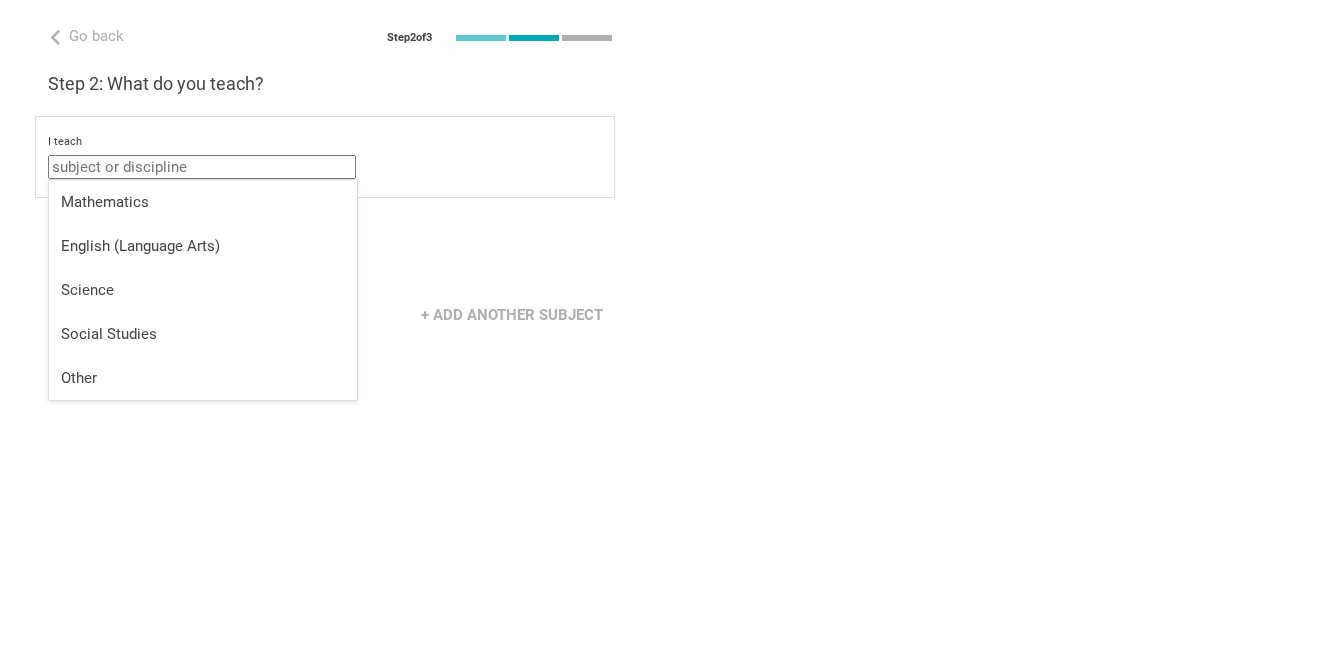 click at bounding box center (202, 167) 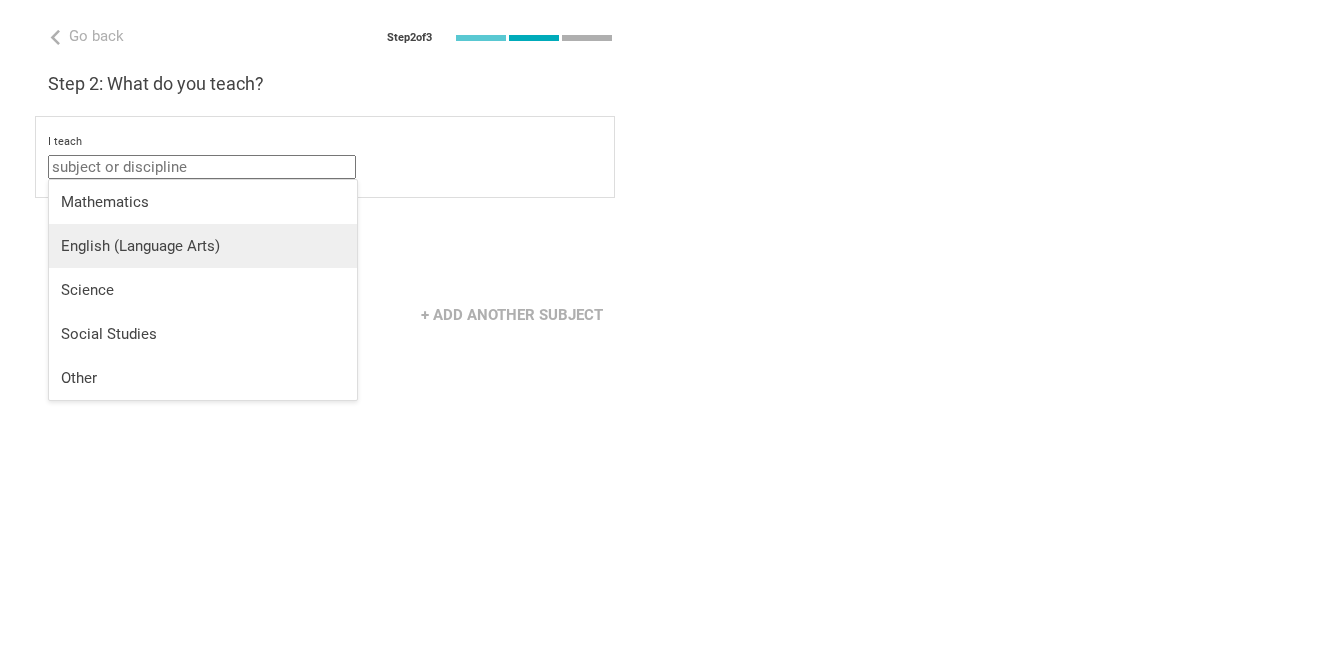 click on "English (Language Arts)" at bounding box center [203, 246] 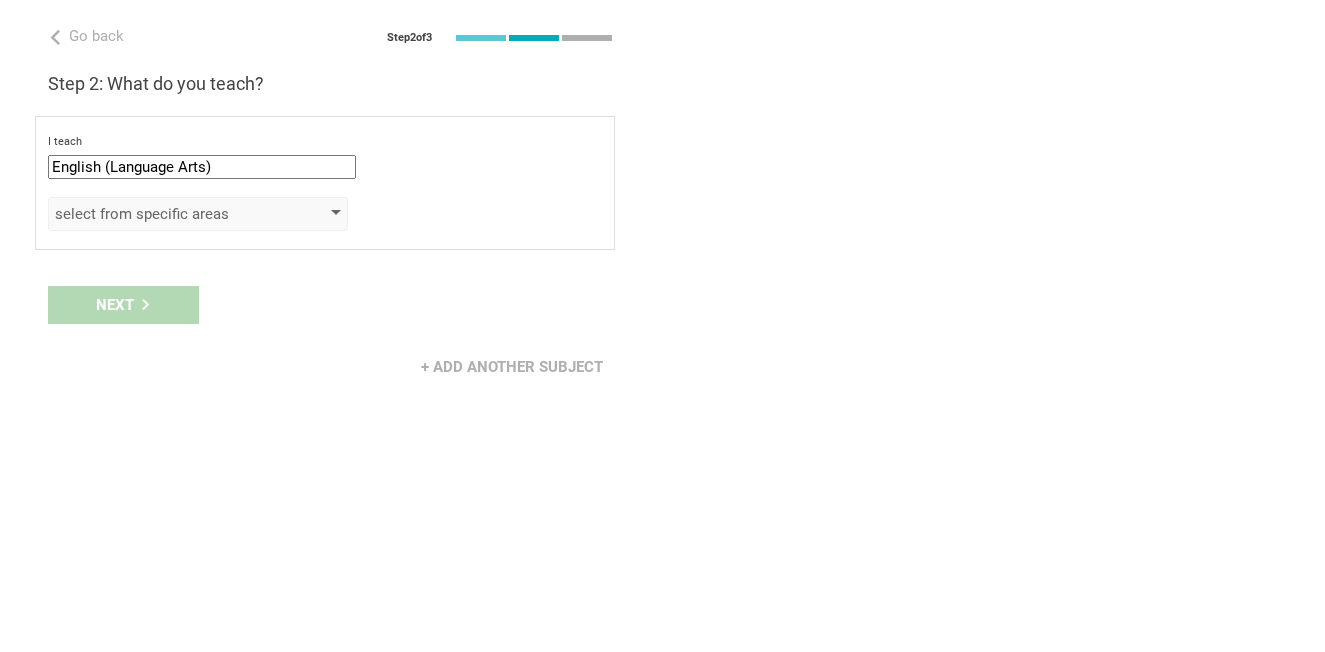 click on "select from specific areas" at bounding box center (169, 214) 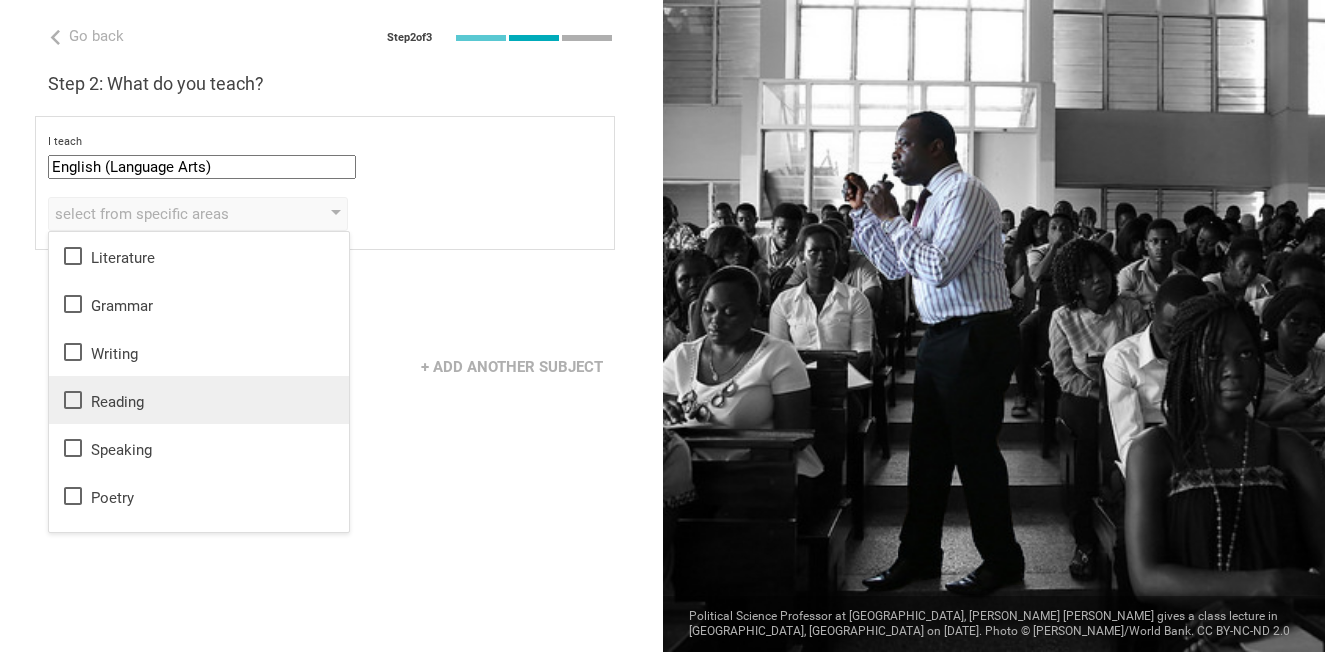 click 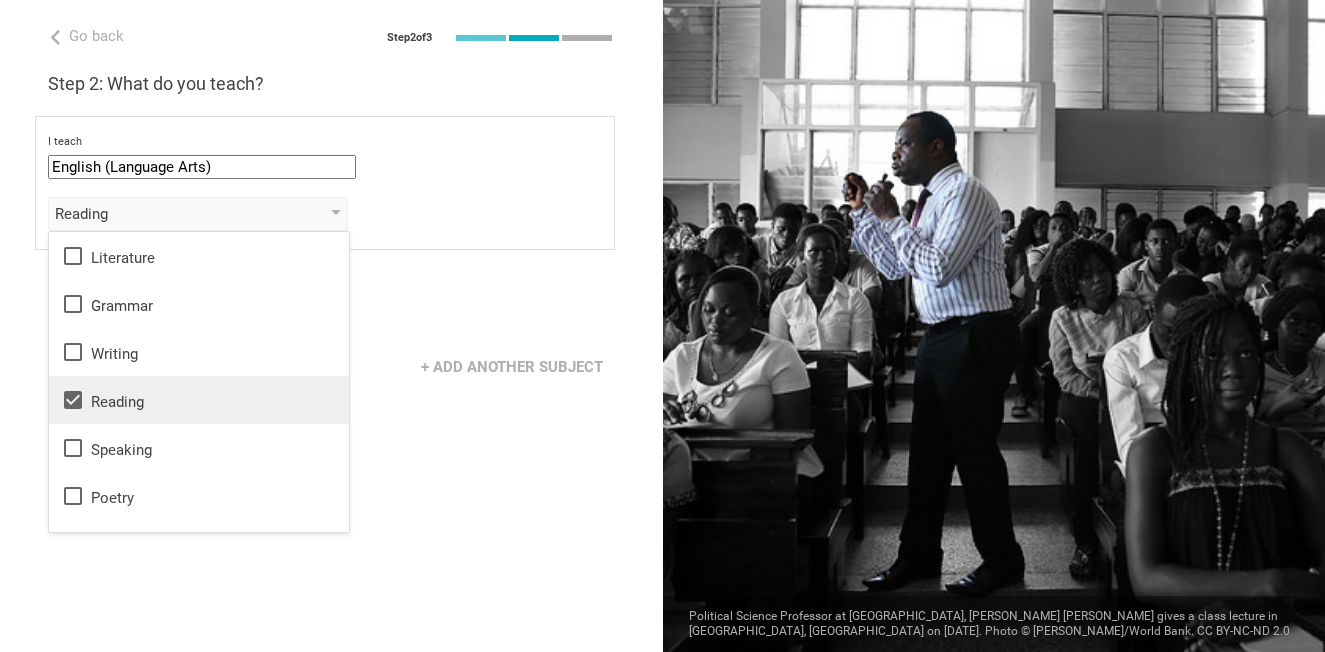 click on "Go back Step  2  of  3 Welcome, [PERSON_NAME]! You are almost all set. Just answer a few simple questions to help us get to know you better and personalize your experience. Step 1: How would you describe yourself? I am a... Teacher Teacher Professor / Lecturer Instructional Coach Vice Principal or Principal Curriculum writer / Instructional designer School / district Administrator EdTech maker / enthusiast at the [GEOGRAPHIC_DATA] program institute company organization [PERSON_NAME] in [GEOGRAPHIC_DATA], [US_STATE] Step 2: What do you teach? I teach English (Language Arts) Mathematics English (Language Arts) Science Social Studies Other Reading Literature Grammar Writing Reading Speaking Poetry Phonics to the students of Grade Grade Class Year Level Standard select from grades 1 2 3 4 5 6 7 8 9 10 11 12 13 When describing my students, I would say that select from all phrases that apply there are students of various level of skill there are a few that perform well, but the rest are low-achievers My school is private" at bounding box center (331, 326) 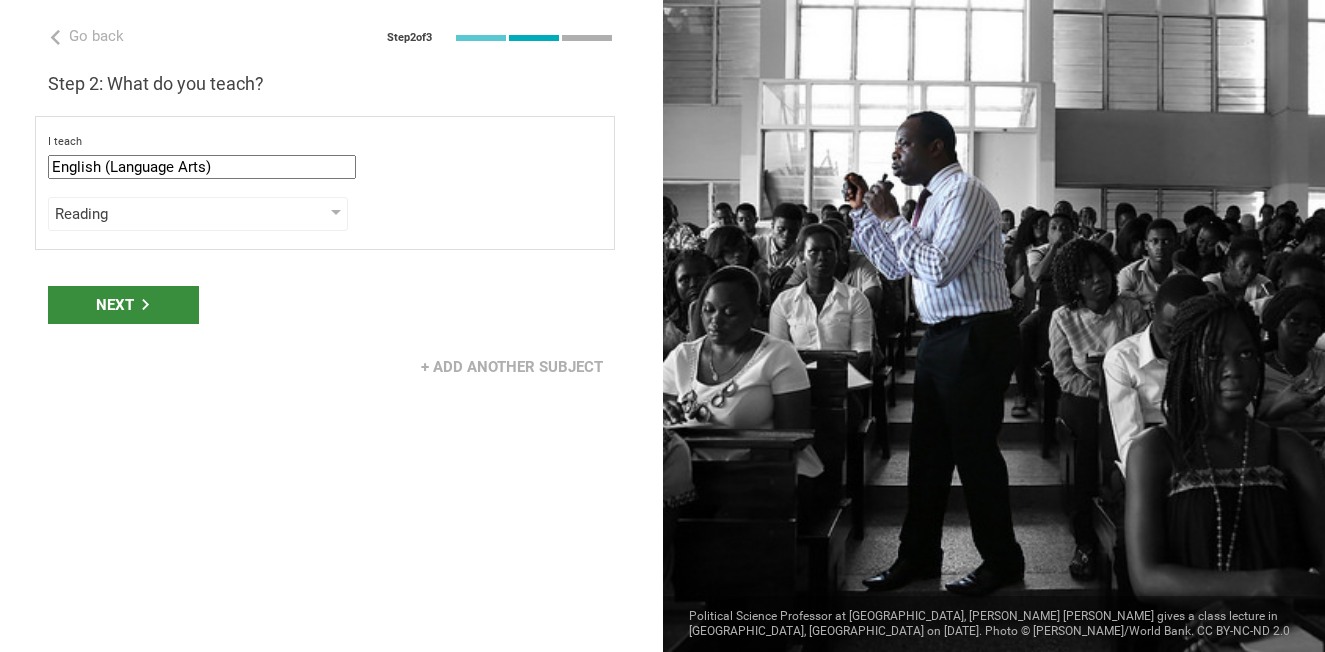 click on "Next" at bounding box center (123, 305) 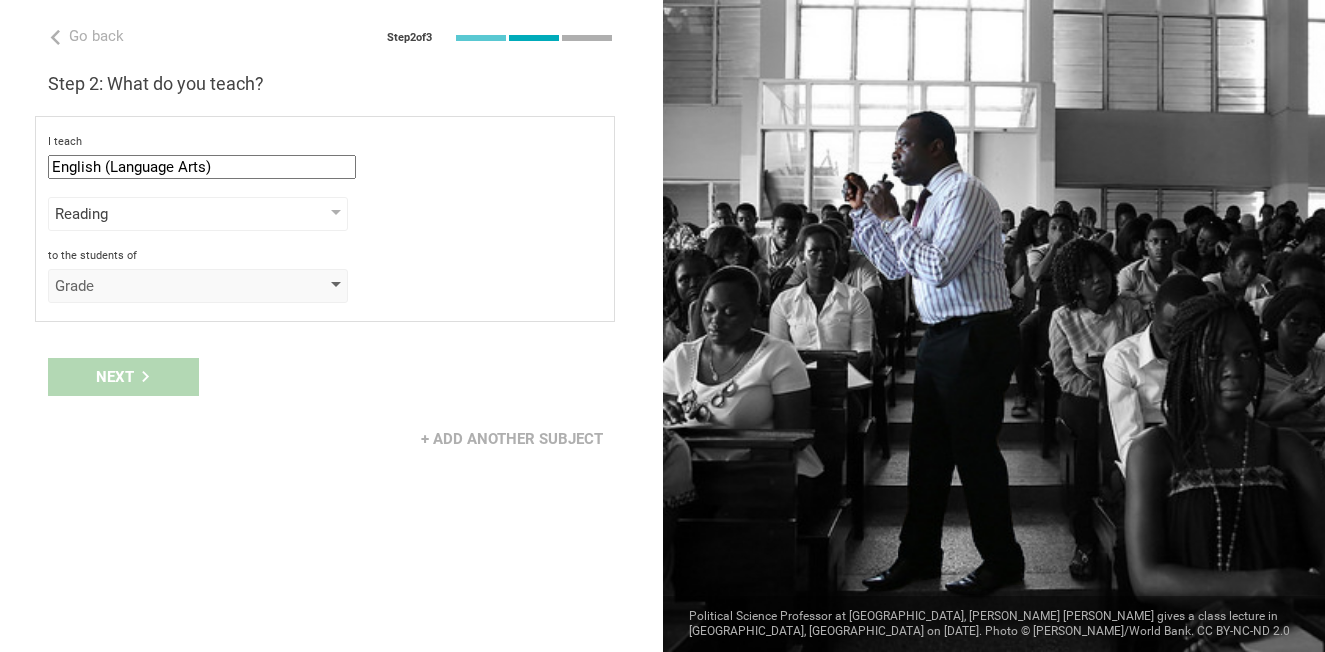 click on "Grade" at bounding box center (169, 286) 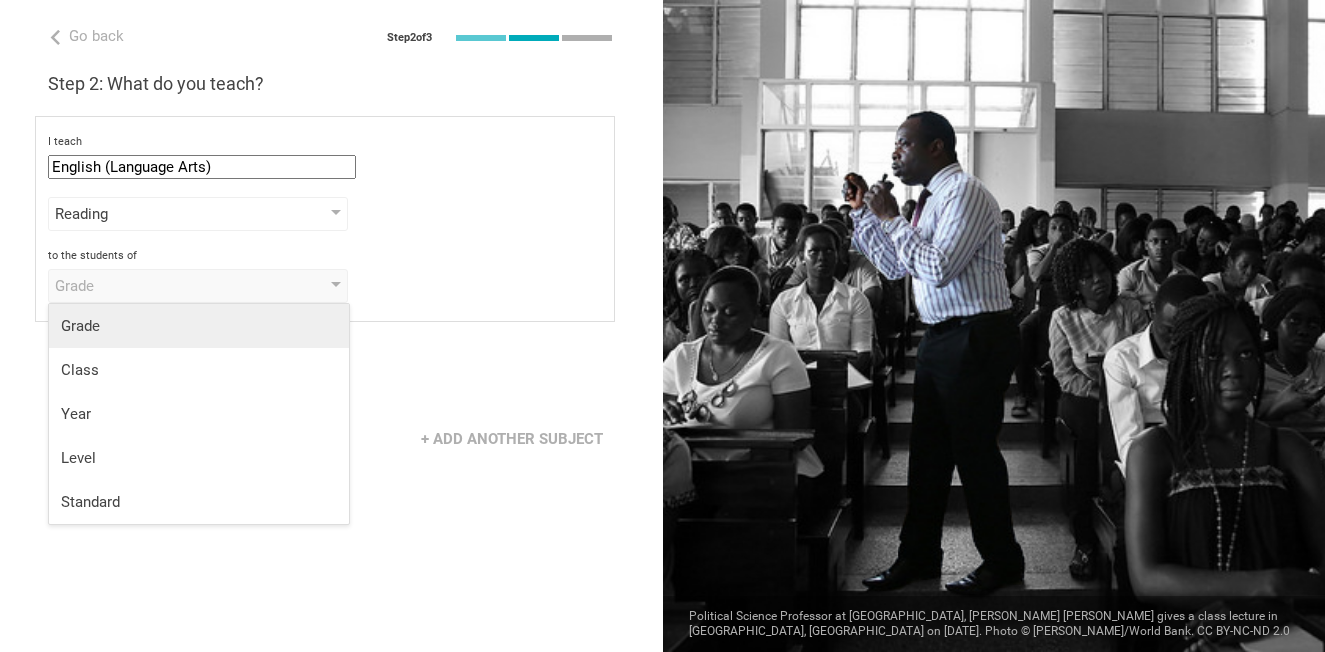 click on "Grade" at bounding box center (199, 326) 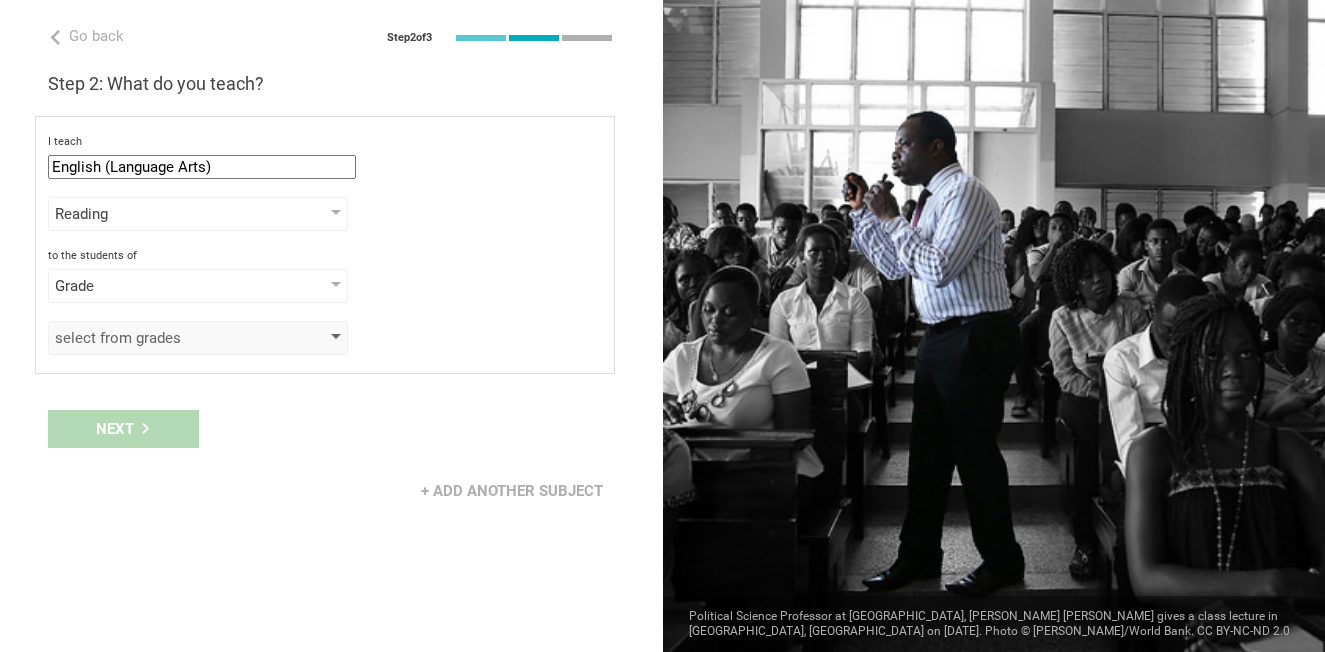 click on "select from grades" at bounding box center [169, 338] 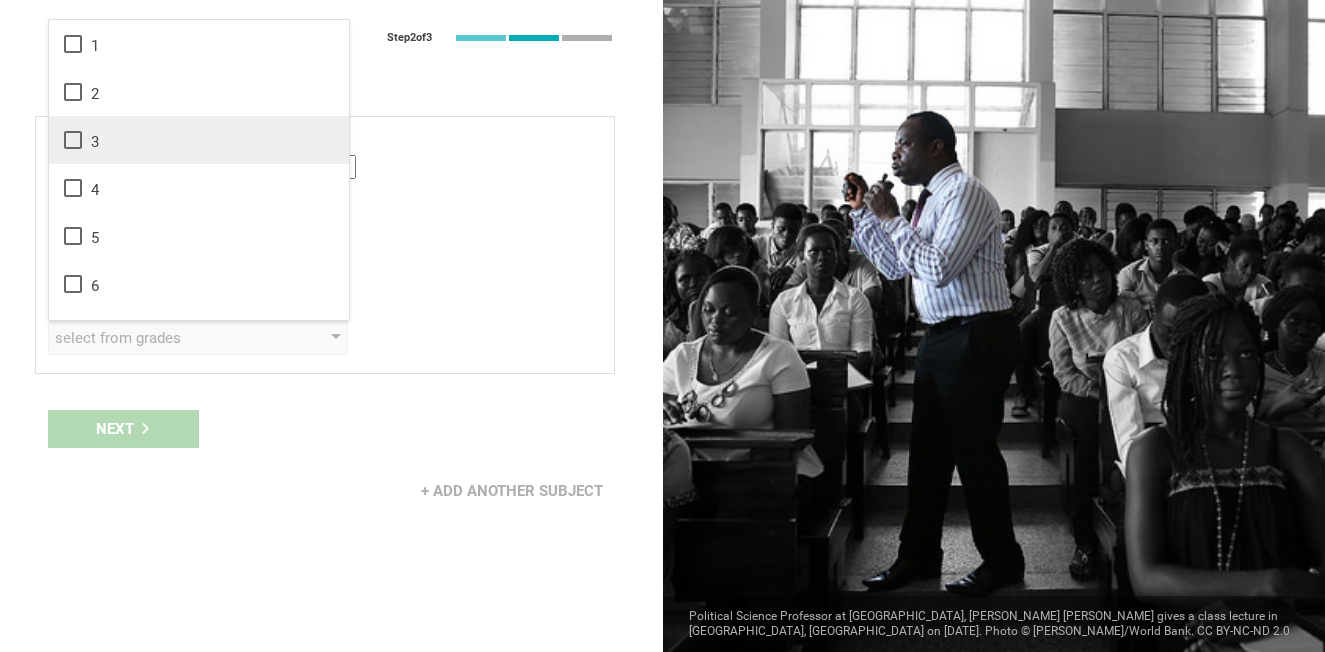 click 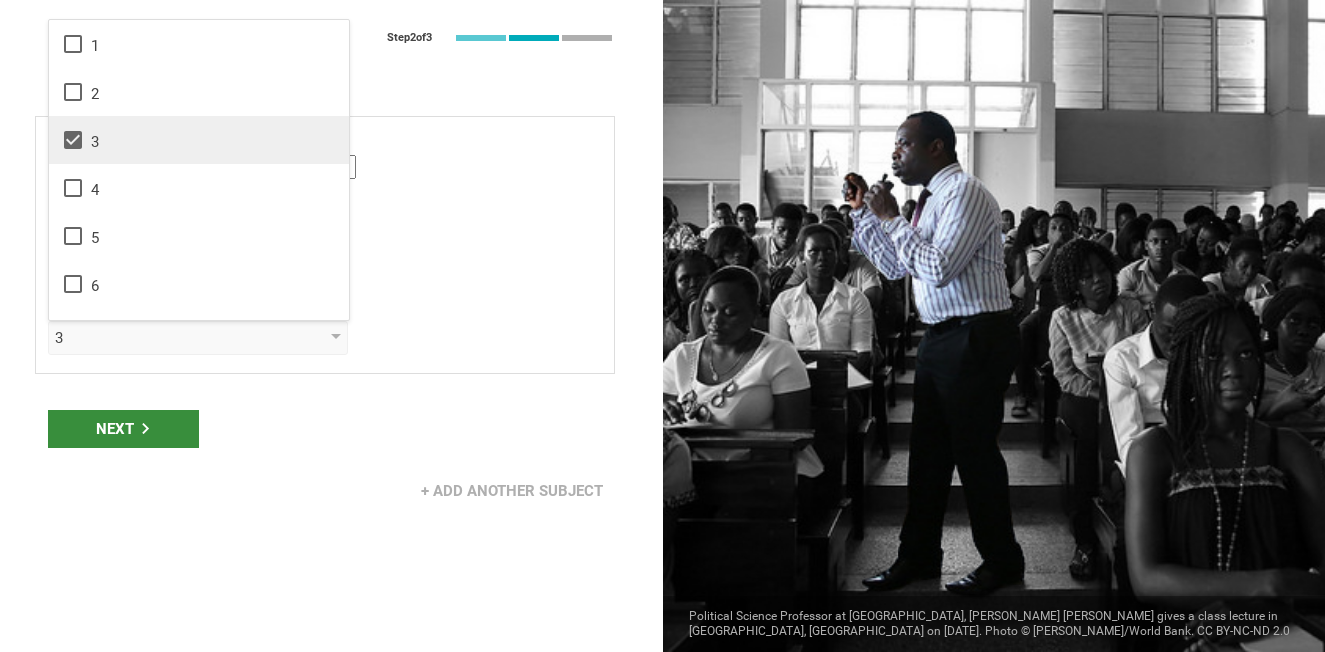 click 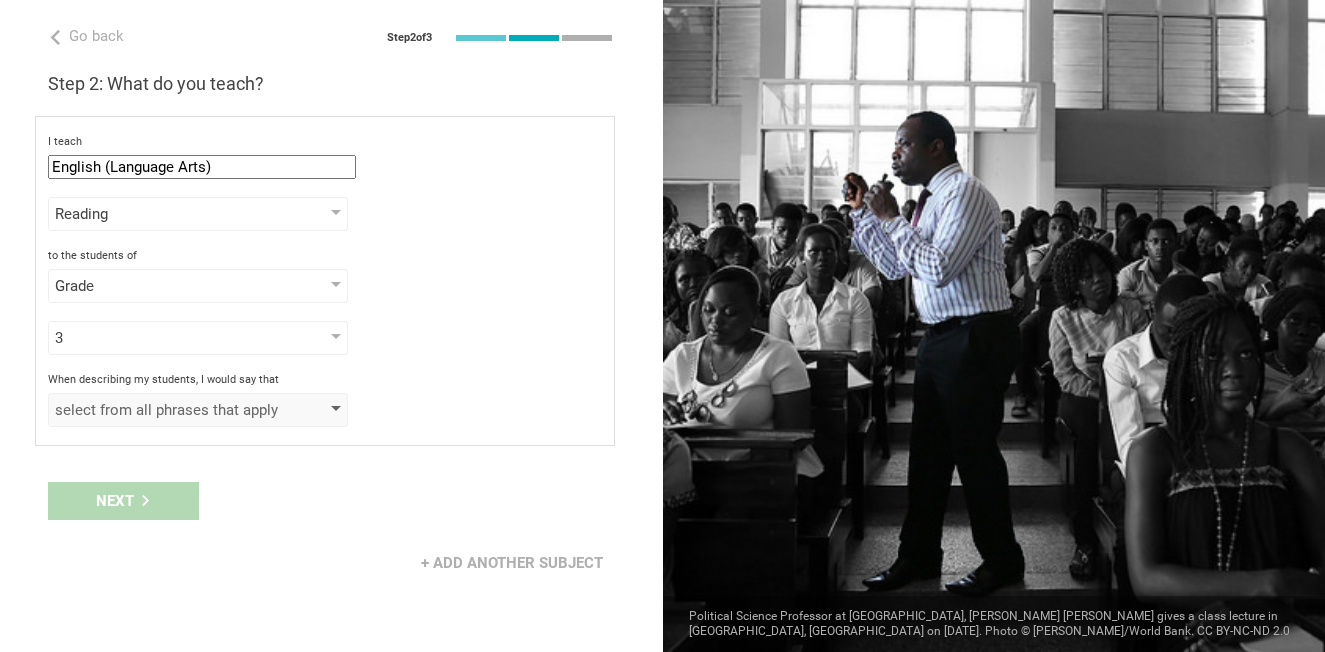 click on "select from all phrases that apply" at bounding box center [169, 410] 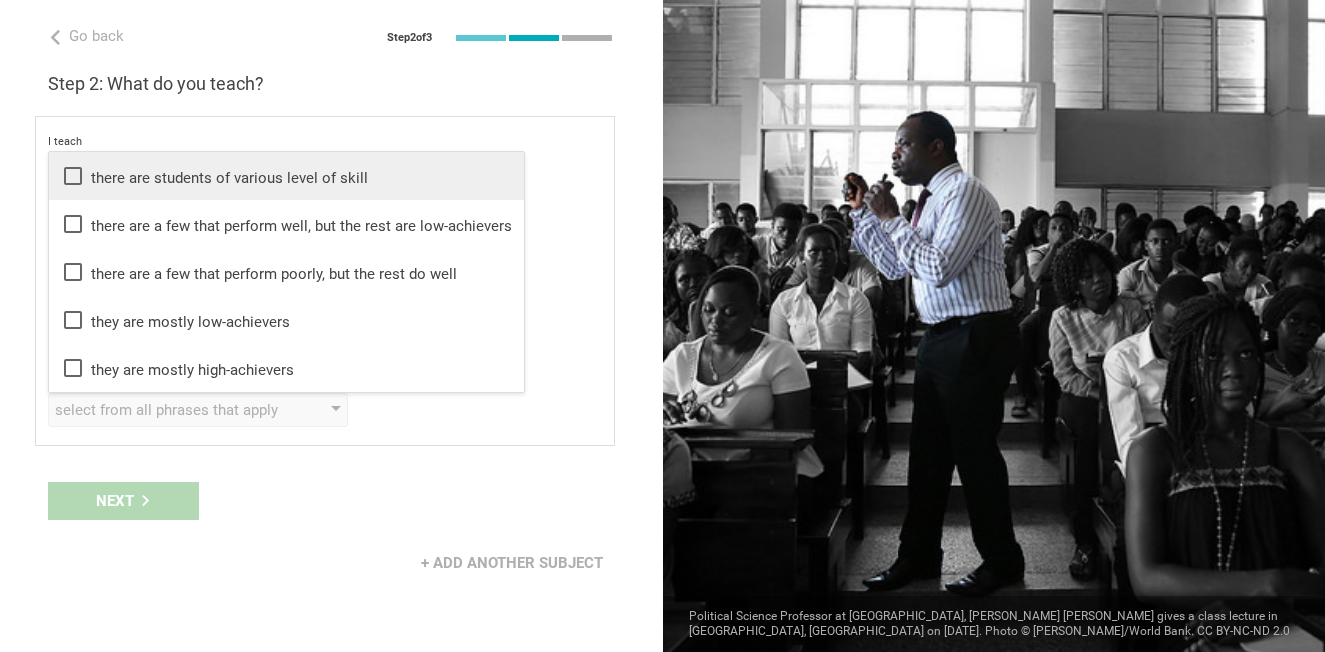 click 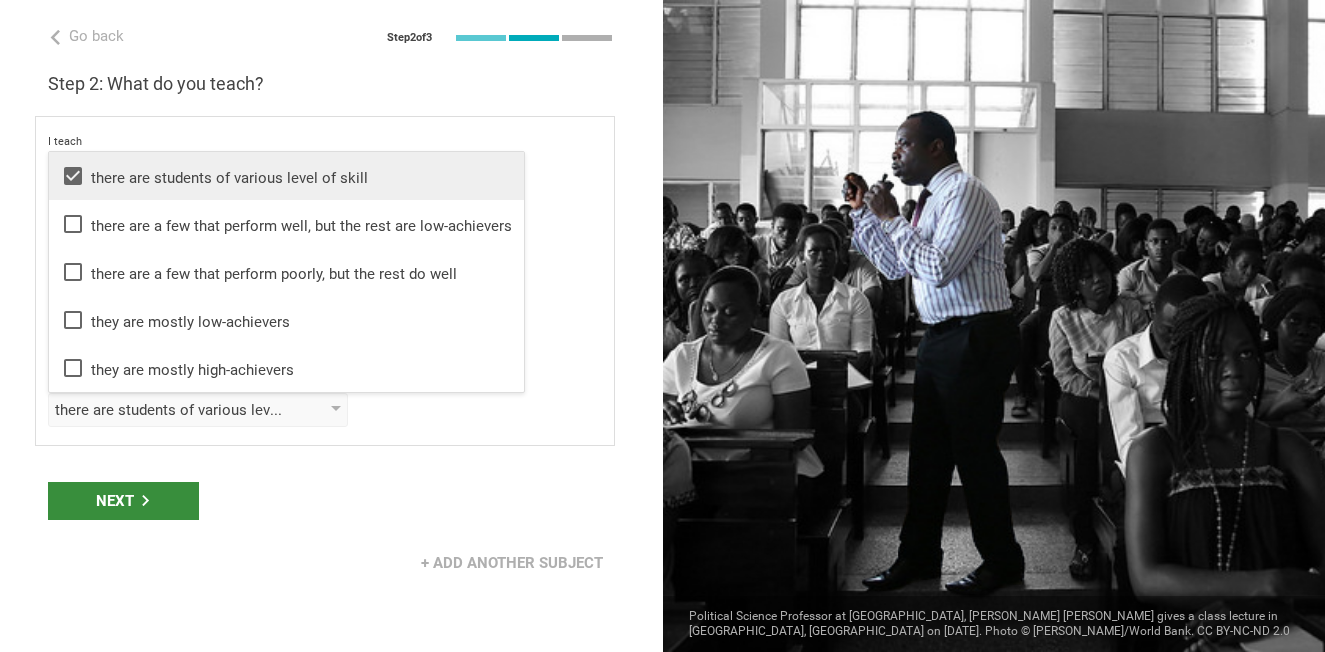 click on "Next" at bounding box center [123, 501] 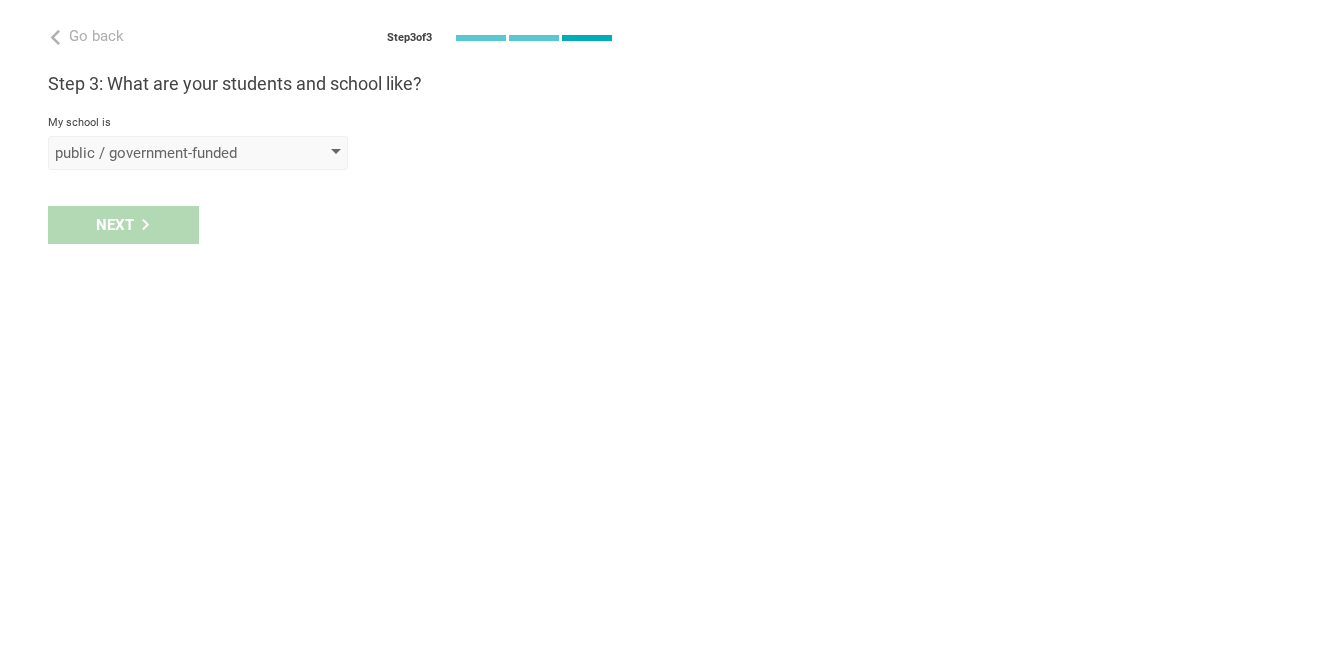 click on "public / government-funded" at bounding box center (169, 153) 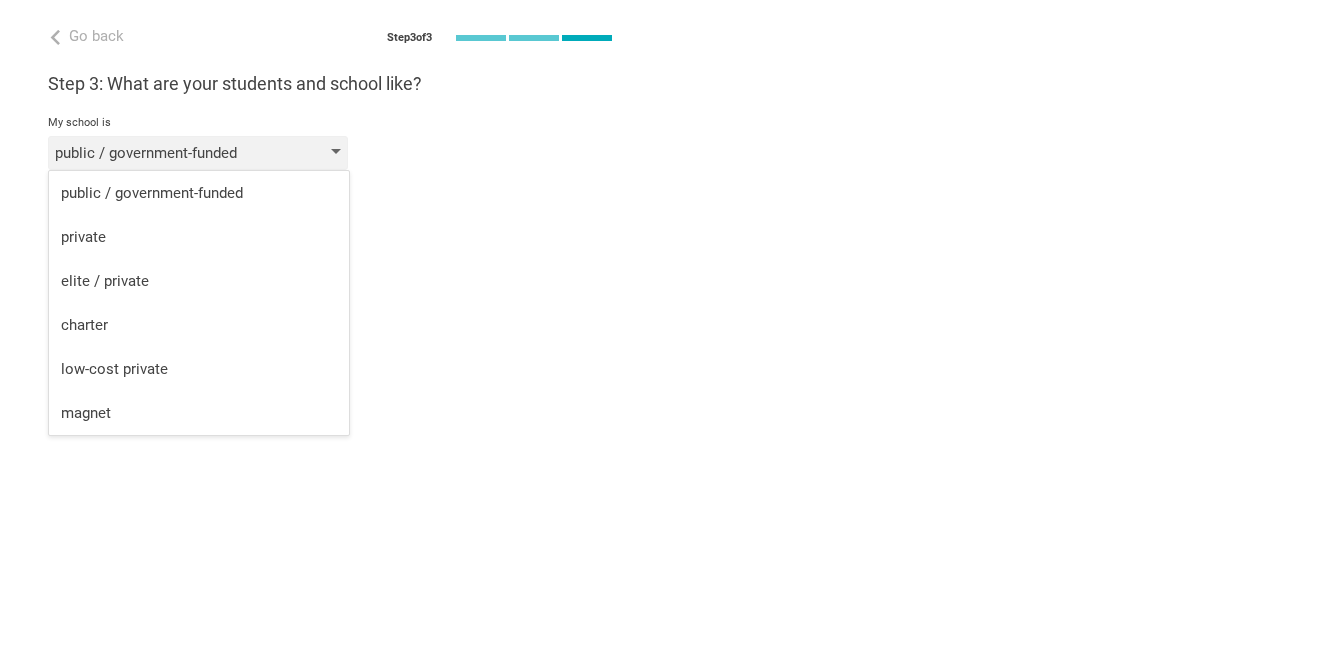 click on "public / government-funded" at bounding box center (169, 153) 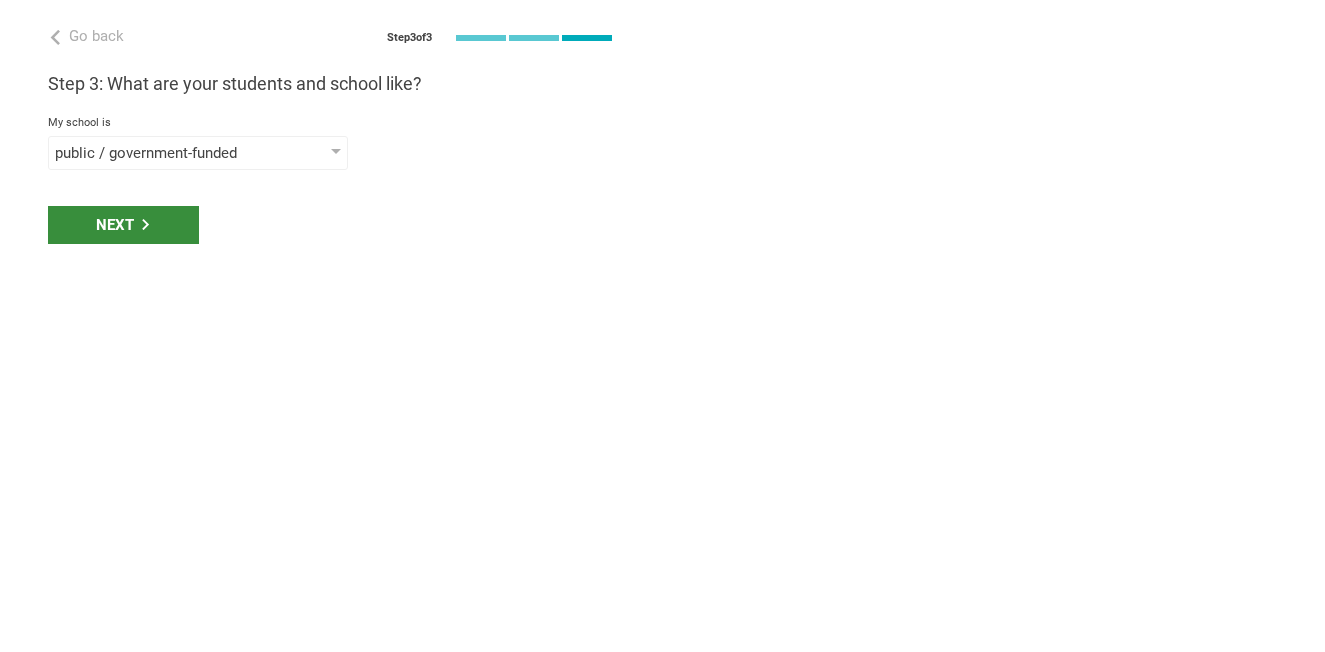 click on "Next" at bounding box center [123, 225] 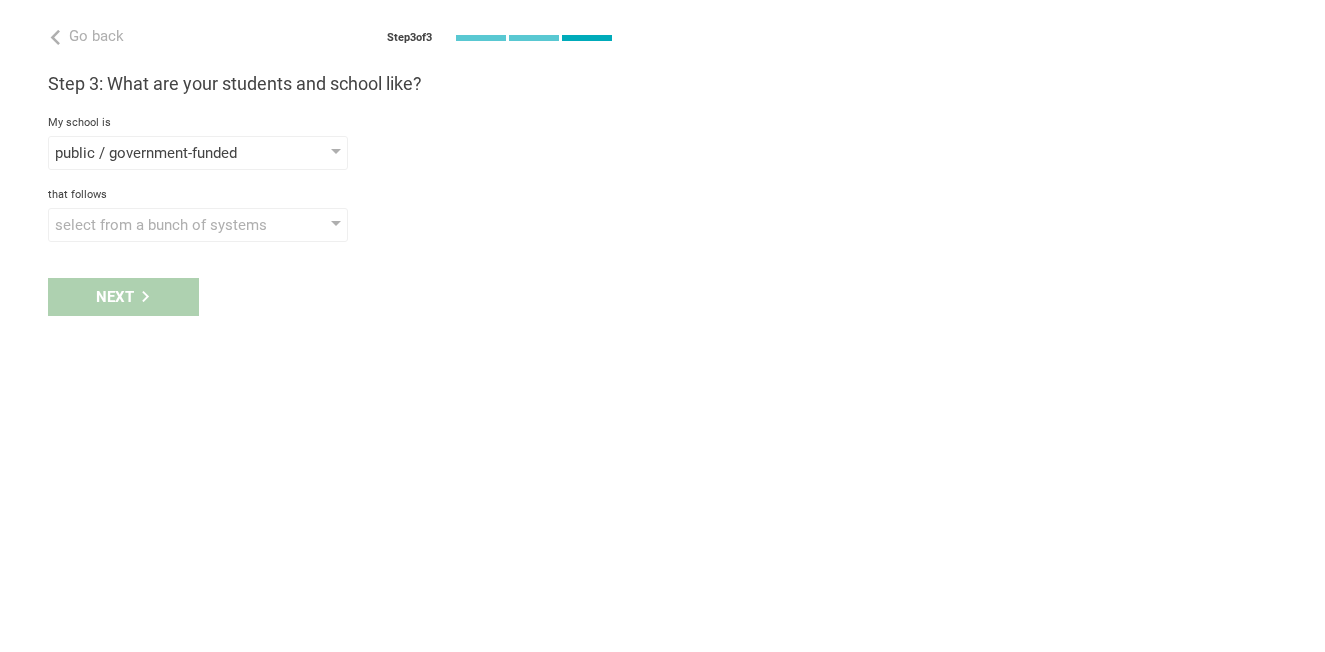 click on "select from a bunch of systems" at bounding box center (169, 225) 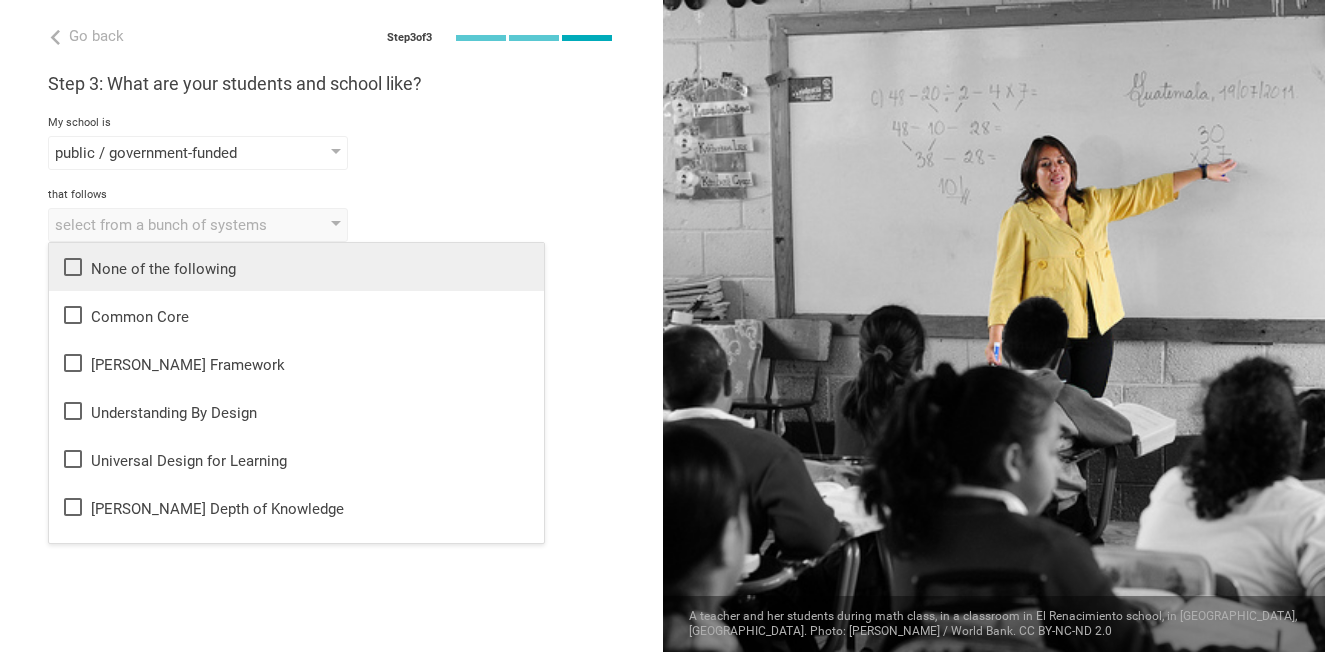 click 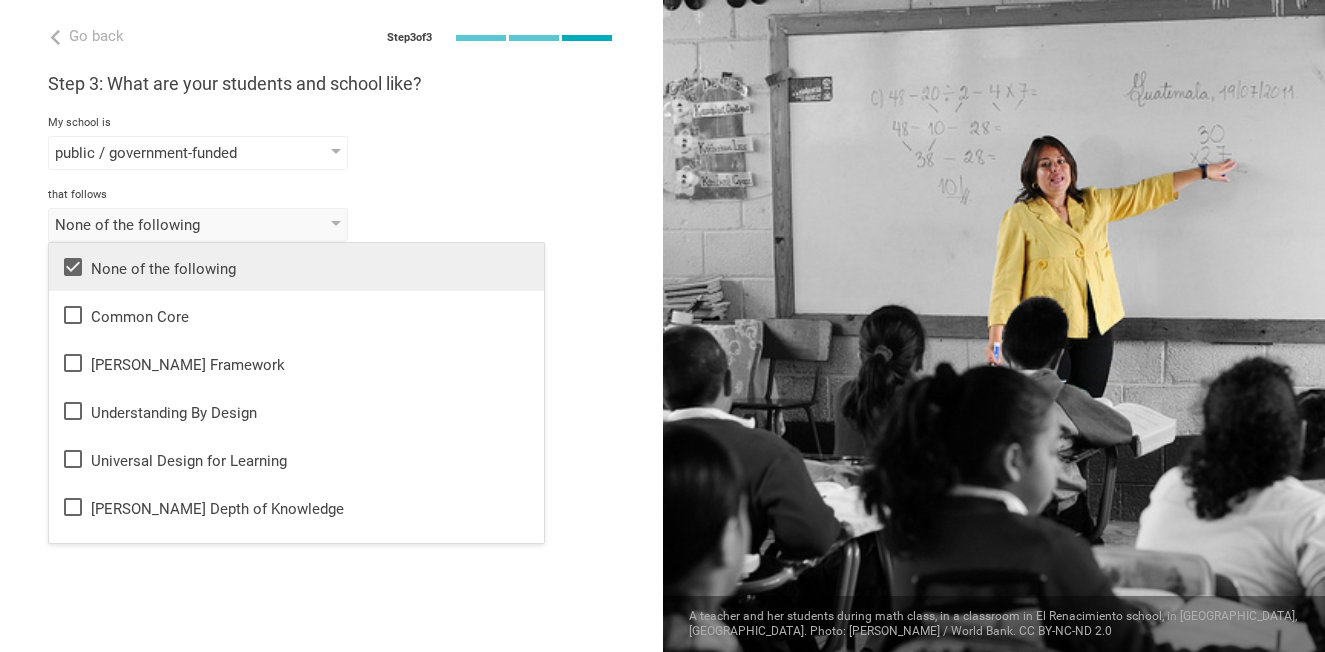 click on "None of the following None of the following Common Core [PERSON_NAME] Framework Understanding By Design Universal Design for Learning [PERSON_NAME] Depth of Knowledge Blooms Taxonomy [US_STATE] Essential Knowledge and Skills Partnership for 21st Century Skills [US_STATE] Learning Standards for Social and Emotional Learning [US_STATE] English Language Development Framework Curriculum Mapping Dynamic Learning Maps Essential Elements Deeper Learning Personalized Learning Teaching for Understanding Constructivism Complex Instruction Common Instruction Framework International Baccalaurette Blending Learning Advanced Placement AdvancED PARCC SBAC WIDA AVID Montessori NCERT 九年一贯制 LCAP" at bounding box center [331, 225] 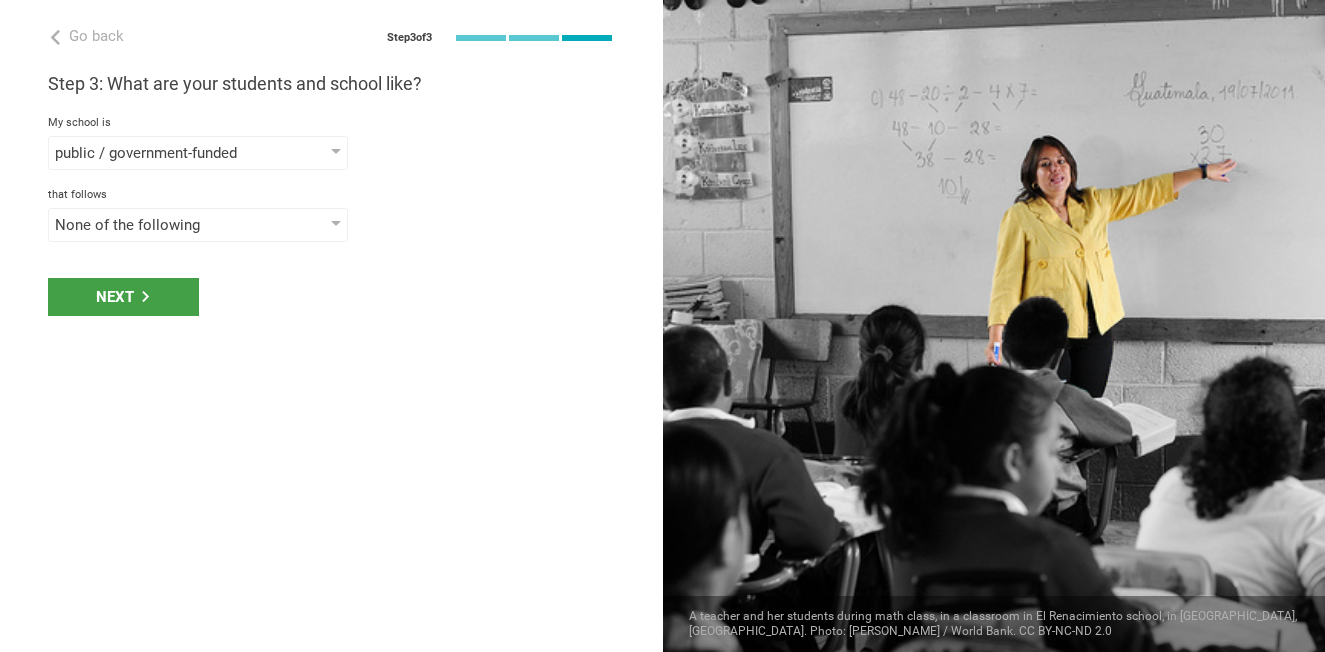 click on "Next" at bounding box center [123, 297] 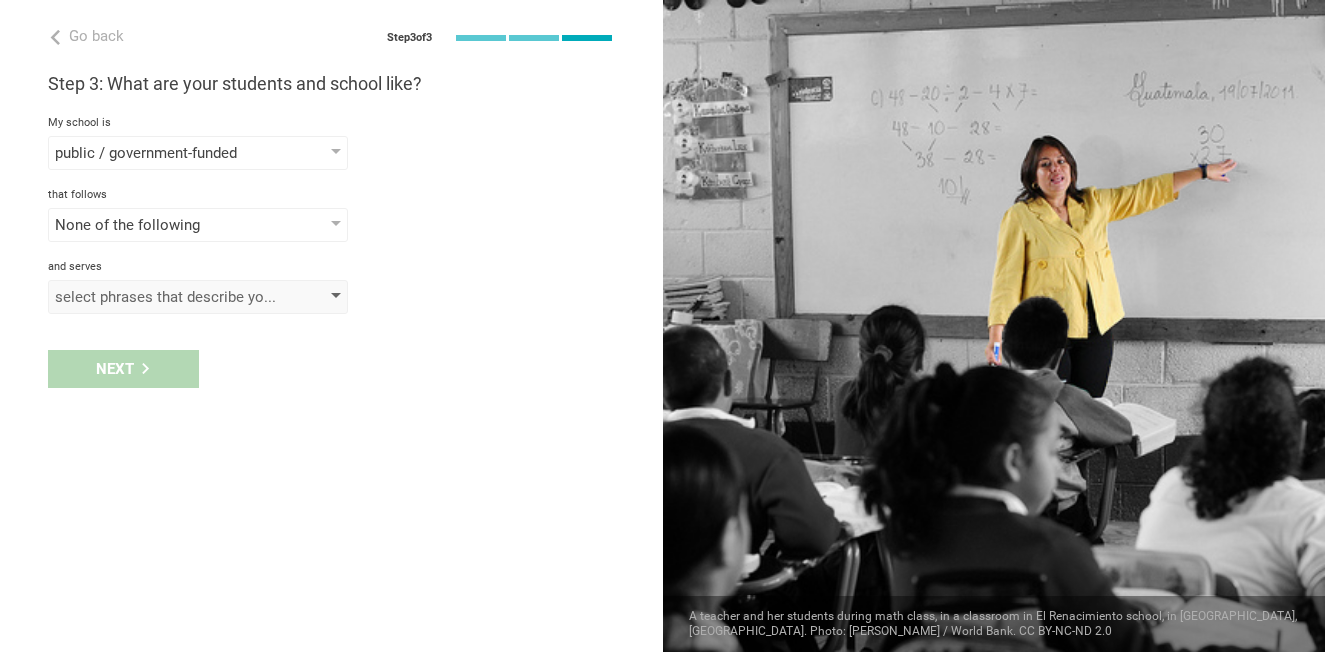 click on "select phrases that describe your student population" at bounding box center (169, 297) 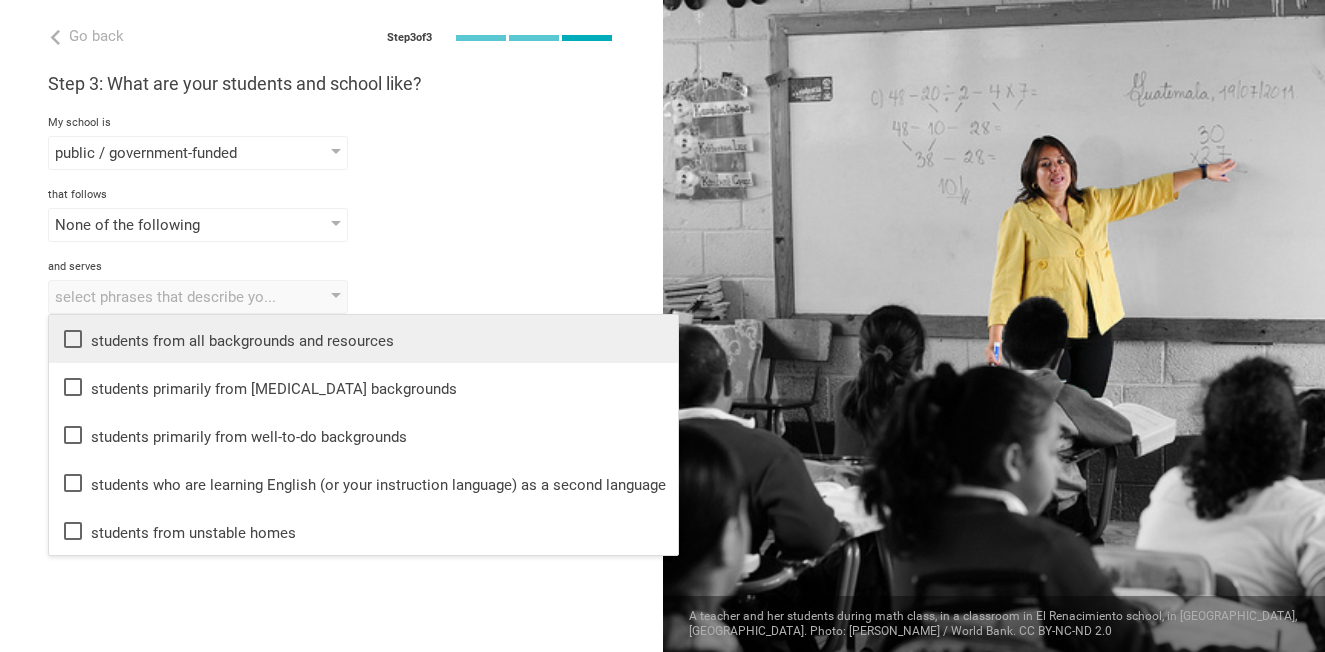 click 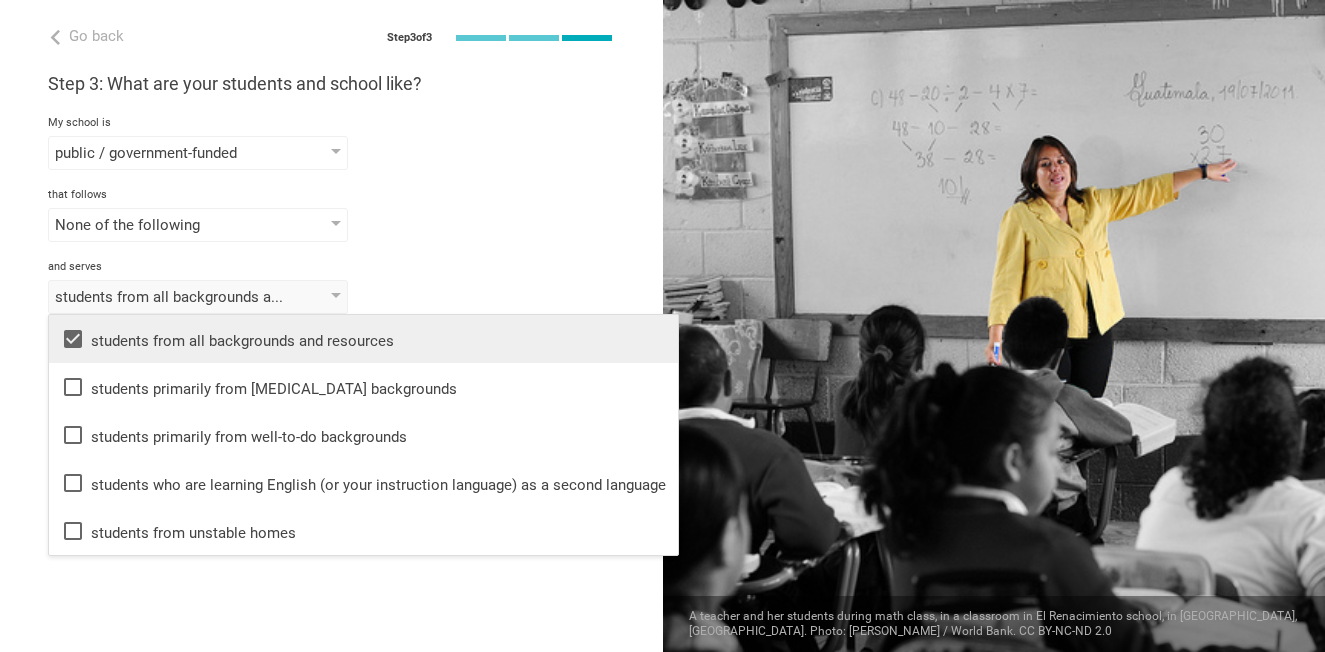 click on "None of the following None of the following Common Core [PERSON_NAME] Framework Understanding By Design Universal Design for Learning [PERSON_NAME] Depth of Knowledge Blooms Taxonomy [US_STATE] Essential Knowledge and Skills Partnership for 21st Century Skills [US_STATE] Learning Standards for Social and Emotional Learning [US_STATE] English Language Development Framework Curriculum Mapping Dynamic Learning Maps Essential Elements Deeper Learning Personalized Learning Teaching for Understanding Constructivism Complex Instruction Common Instruction Framework International Baccalaurette Blending Learning Advanced Placement AdvancED PARCC SBAC WIDA AVID Montessori NCERT 九年一贯制 LCAP" at bounding box center [331, 225] 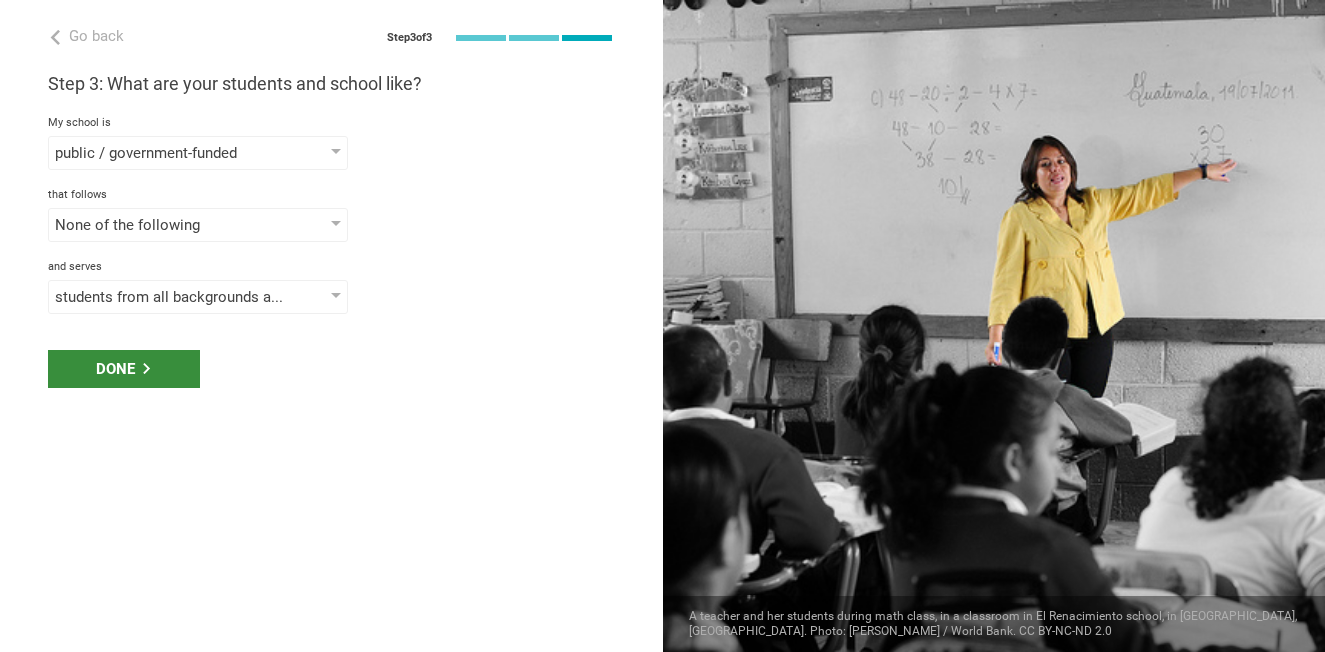 click on "Done" at bounding box center [124, 369] 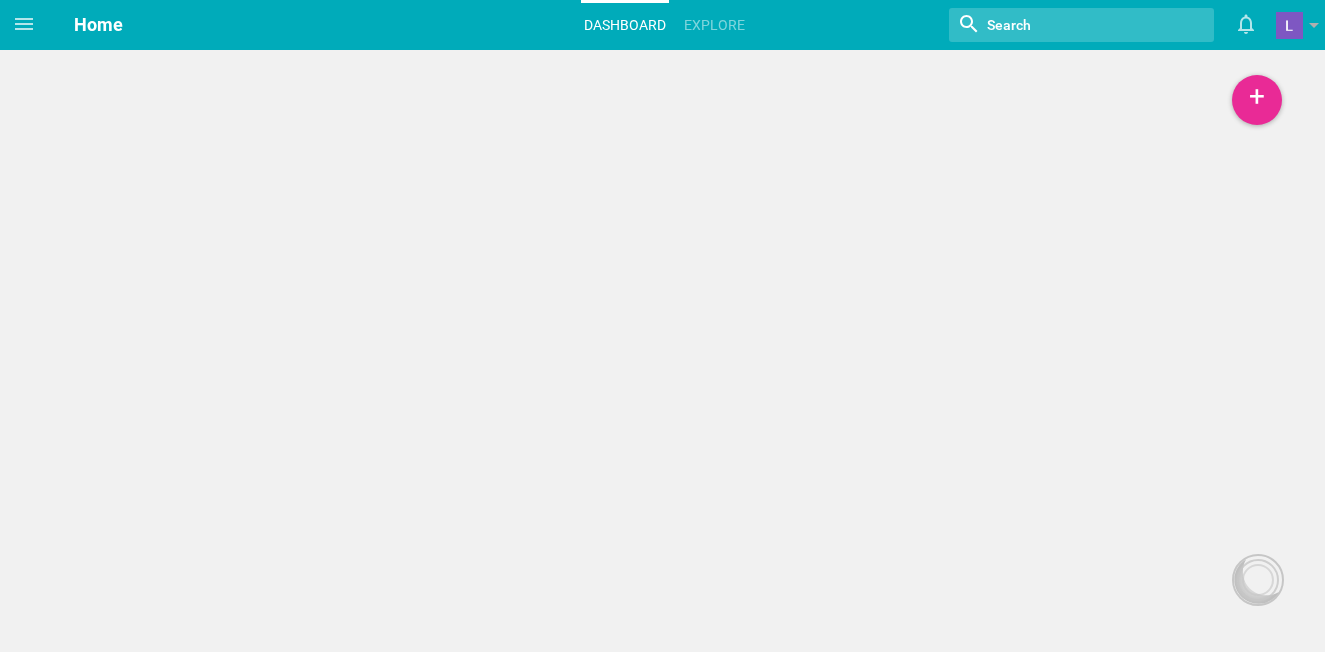 scroll, scrollTop: 0, scrollLeft: 0, axis: both 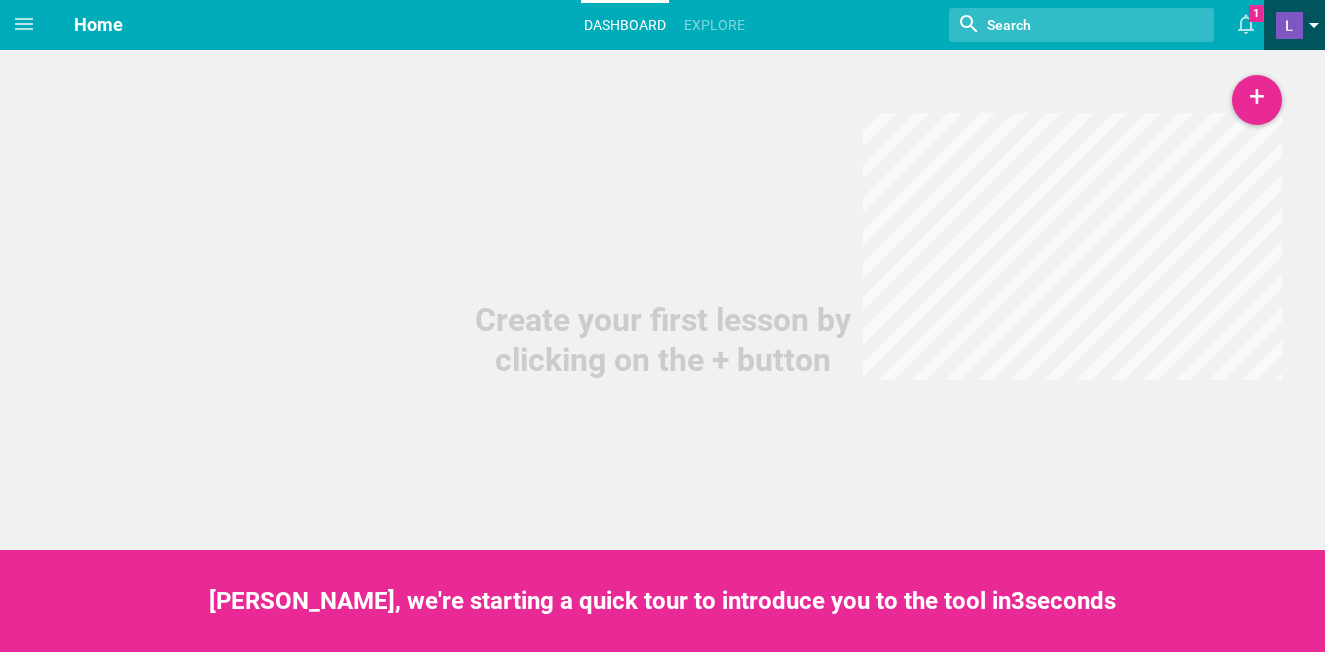 click at bounding box center (1289, 25) 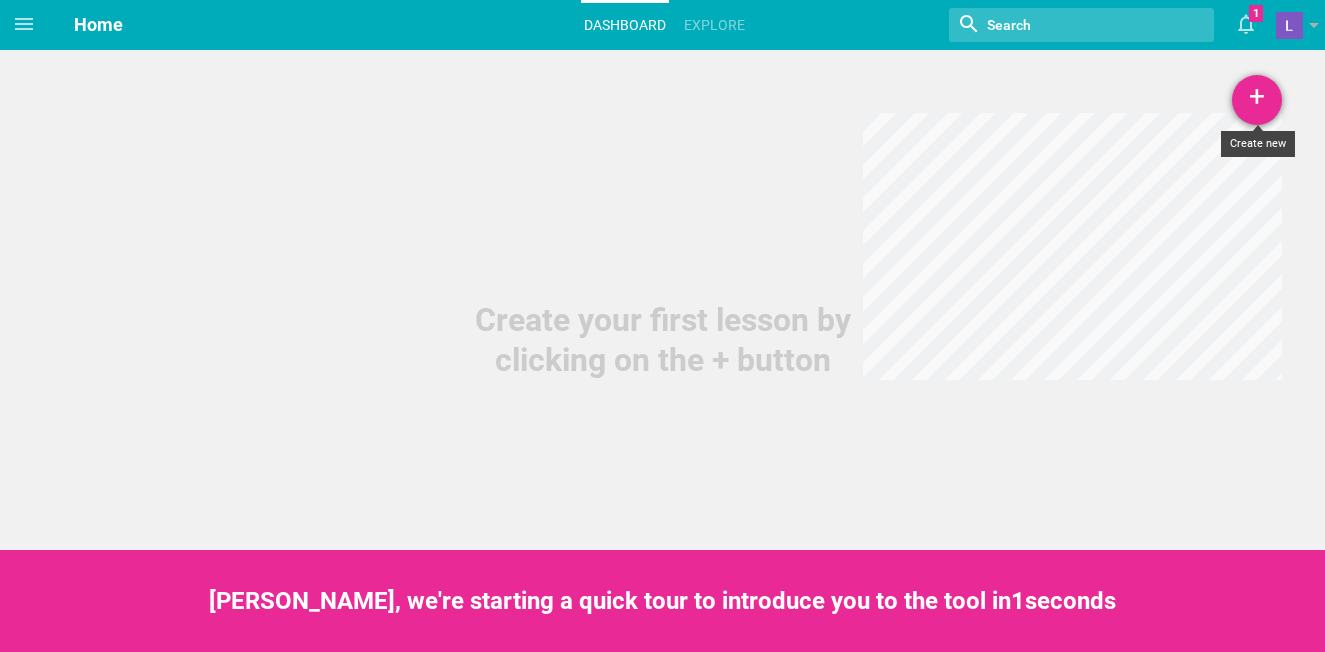 click on "+" at bounding box center [1257, 100] 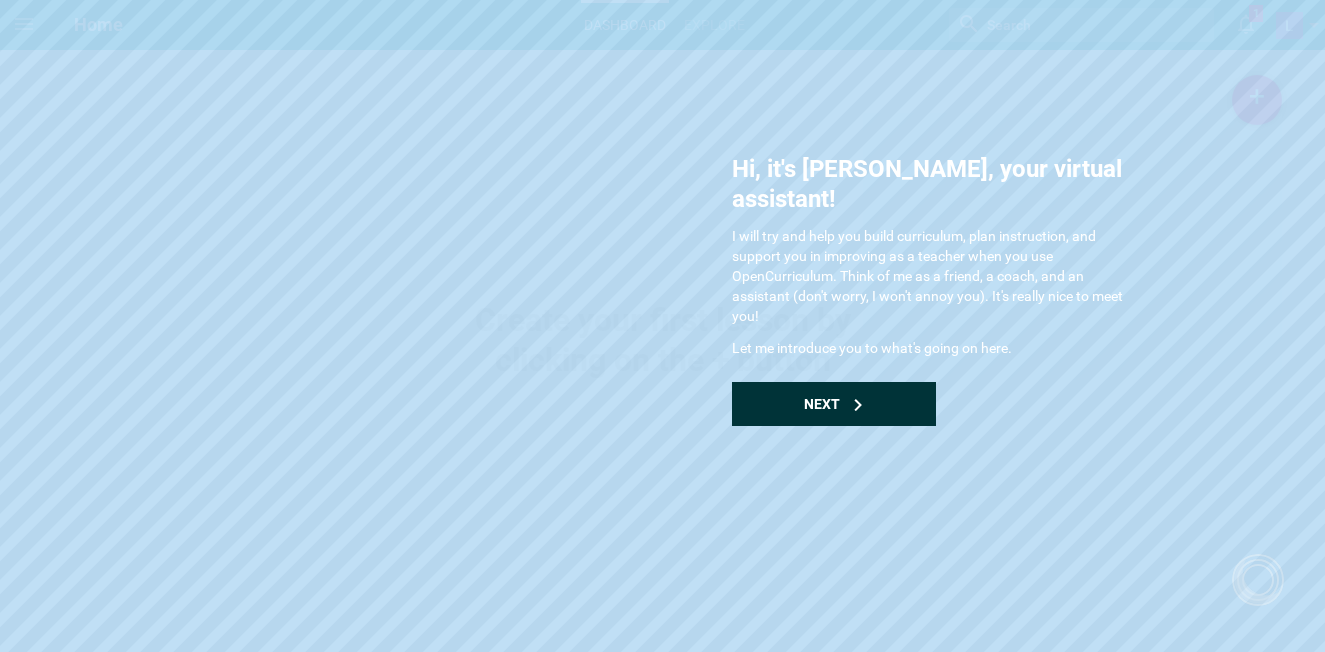 click on "Next" at bounding box center [822, 404] 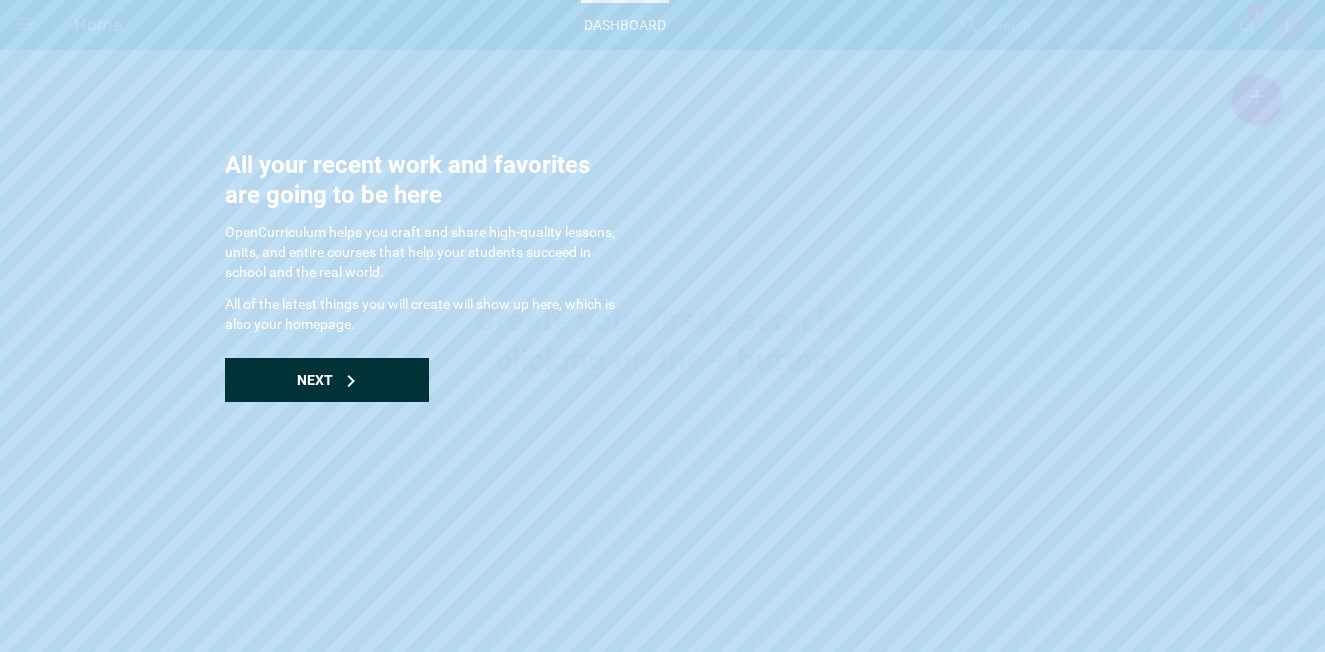 click on "Next" at bounding box center (327, 380) 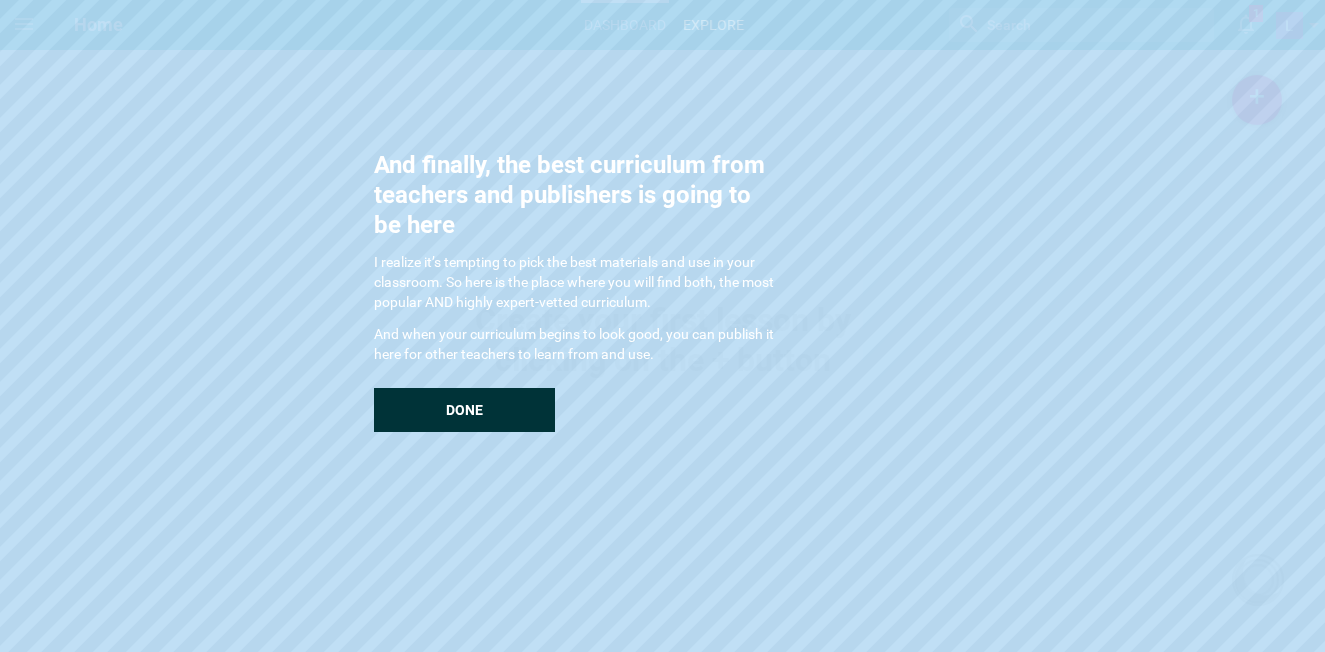 click on "And finally, the best curriculum from teachers and publishers is going to be here I realize it’s tempting to pick the best materials and use in your classroom. So here is the place where you will find both, the most popular AND highly expert-vetted curriculum.
And when your curriculum begins to look good, you can publish it here for other teachers to learn from and use. Done" at bounding box center (574, 291) 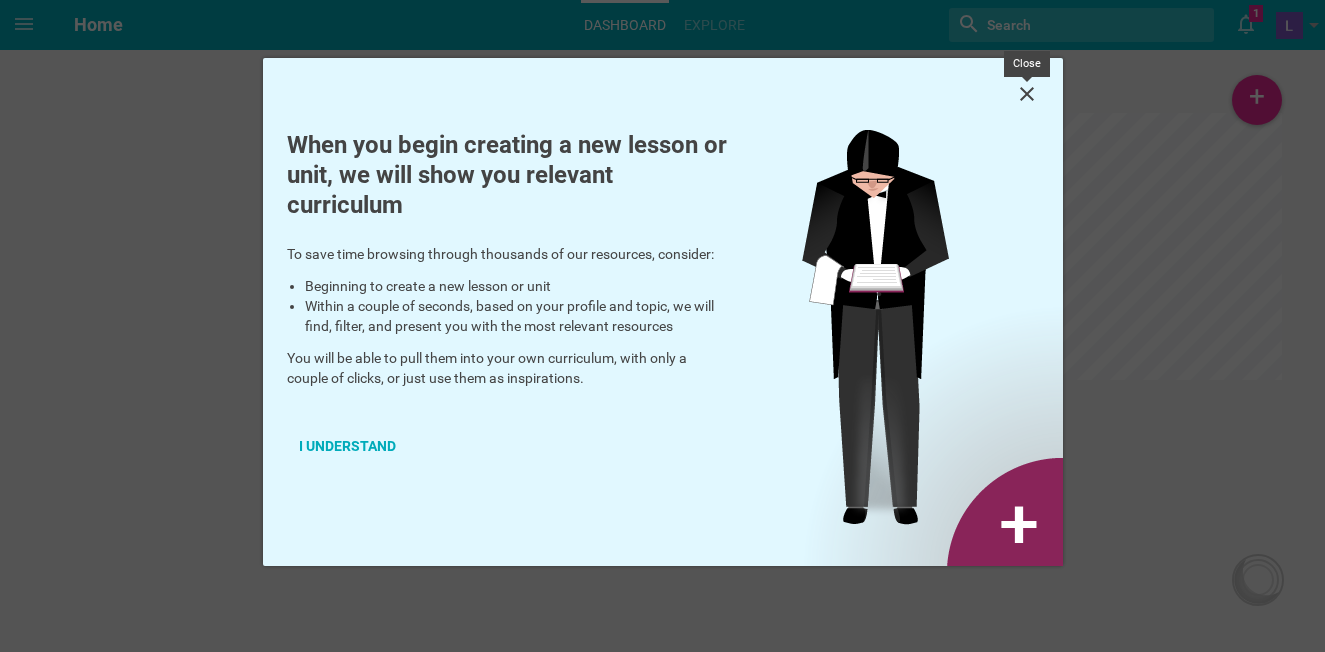 click 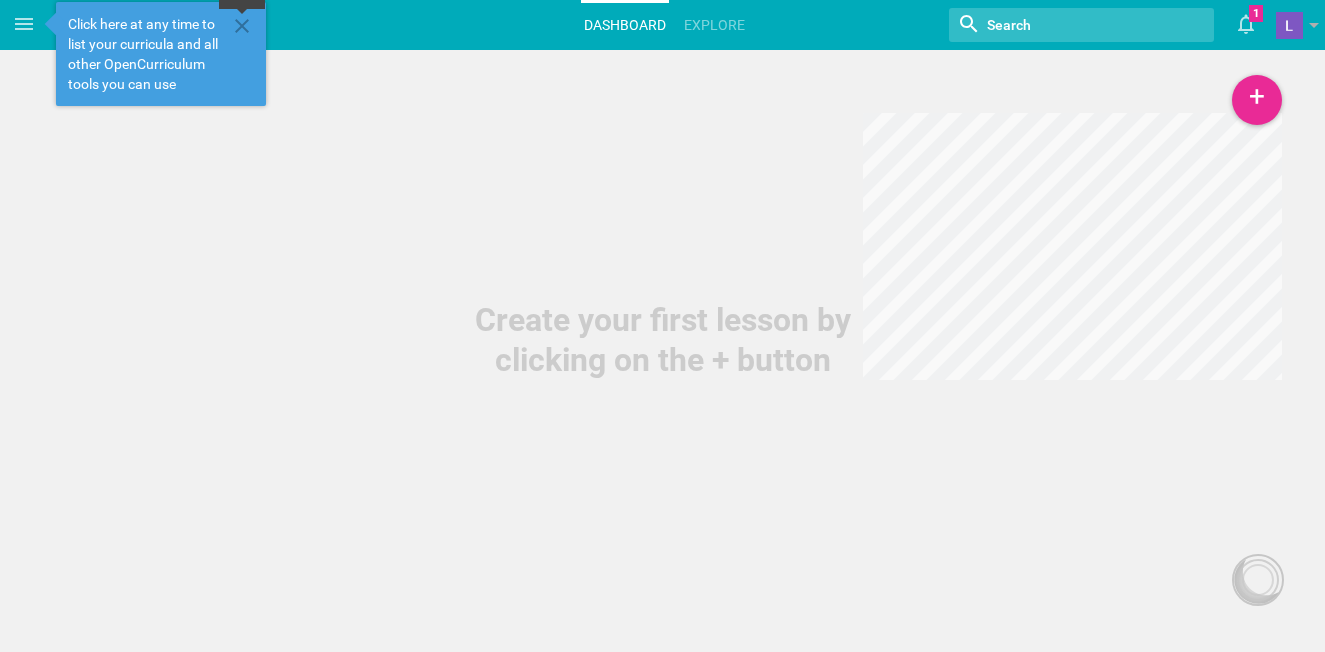 click 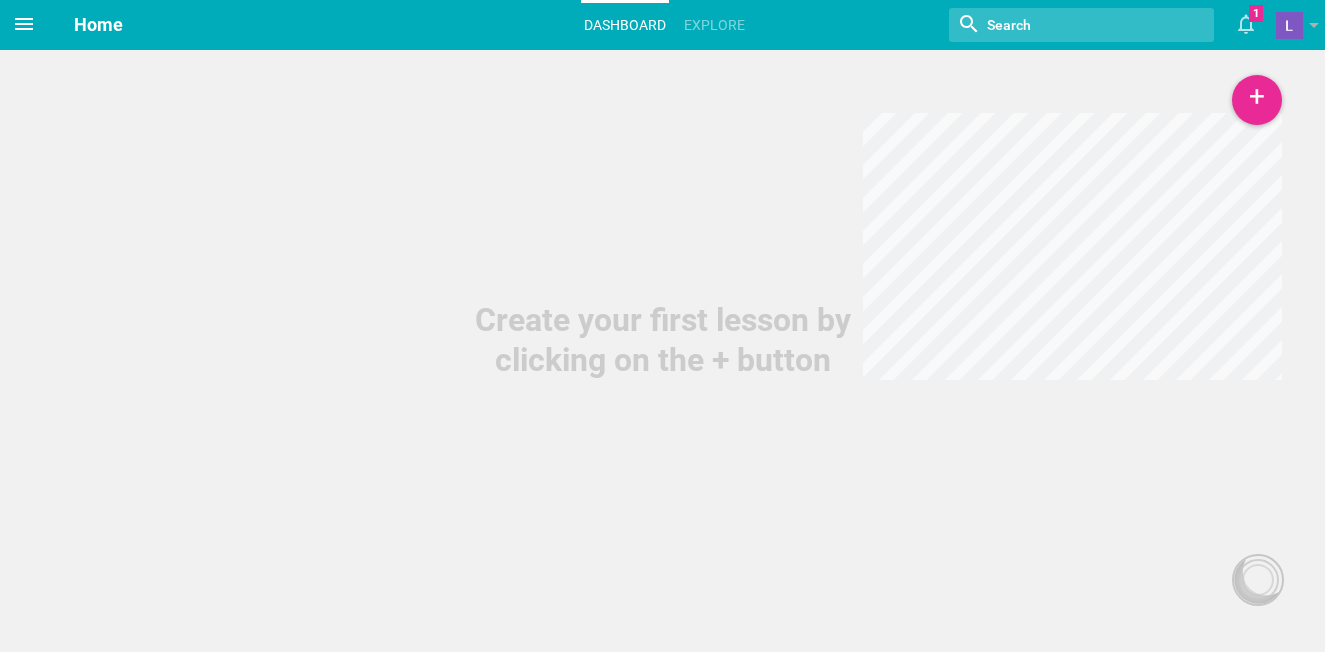 click 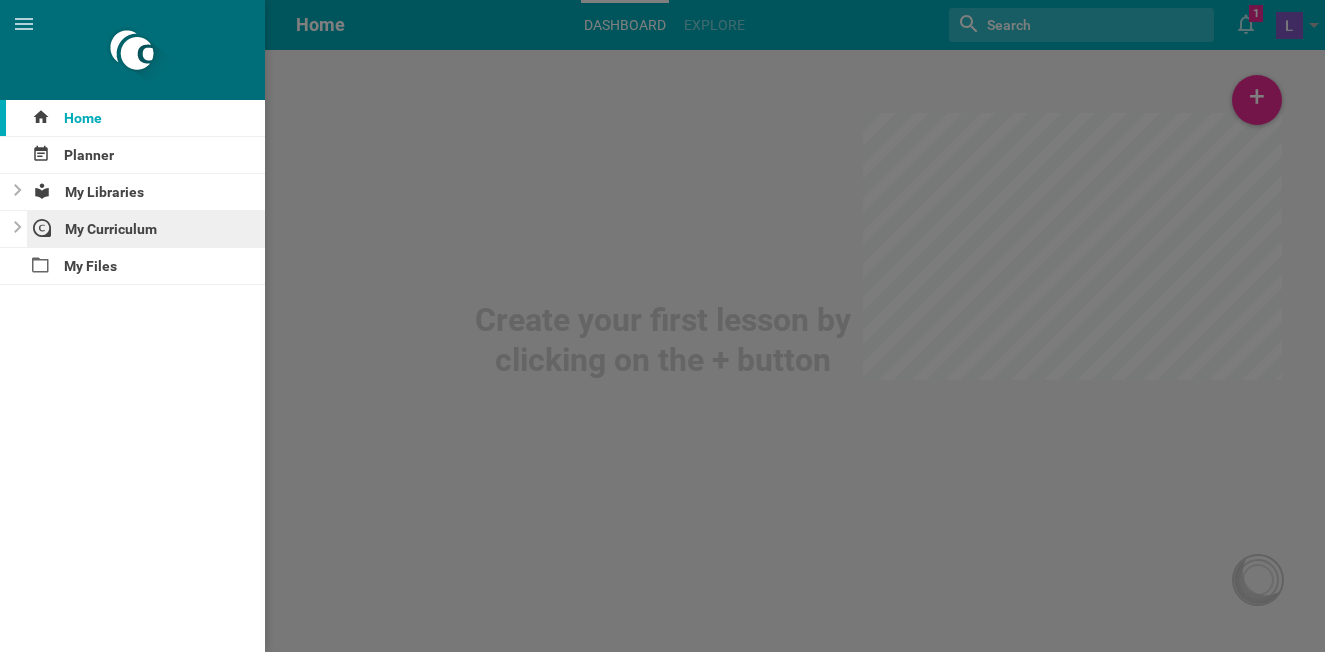 click on "My Curriculum" at bounding box center [146, 229] 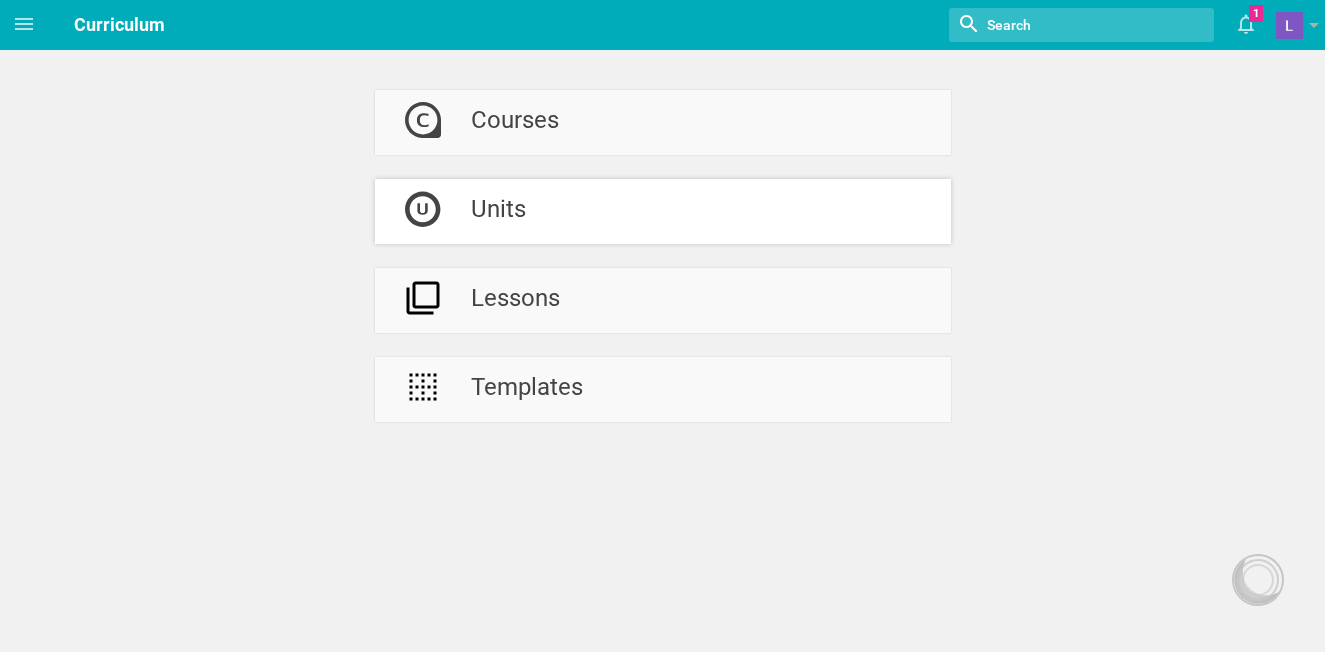 click on "Units" at bounding box center (498, 211) 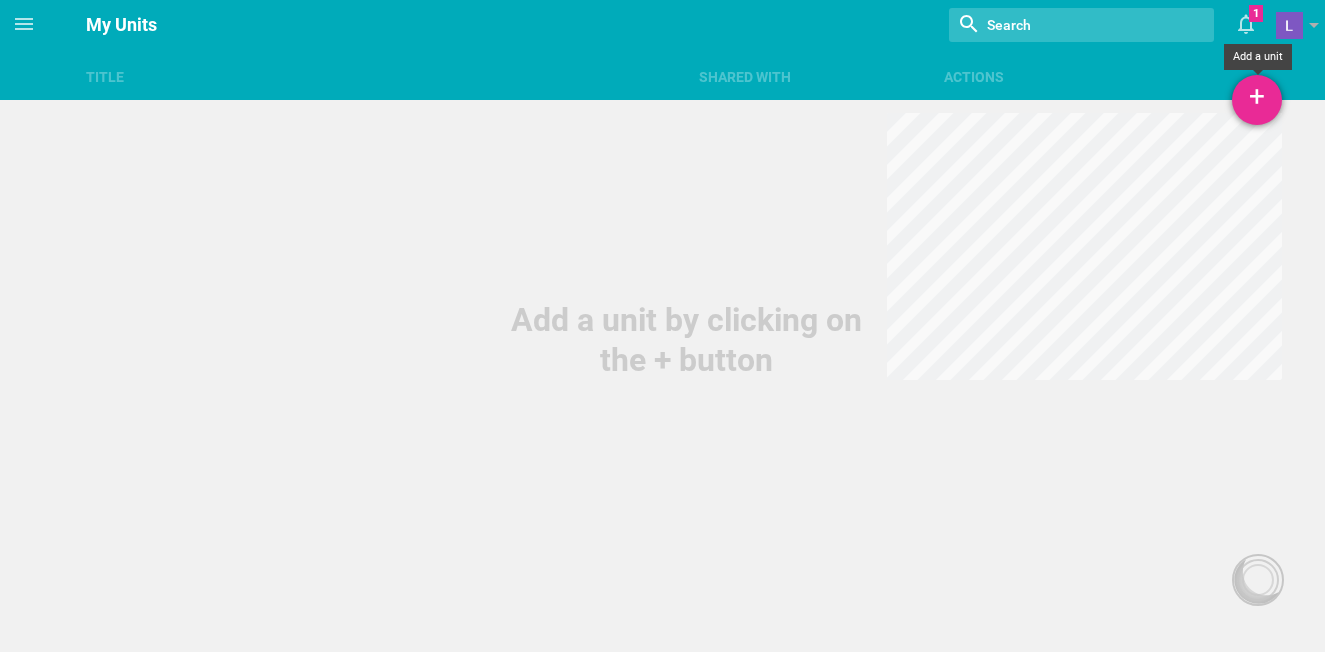 click on "+" at bounding box center [1257, 100] 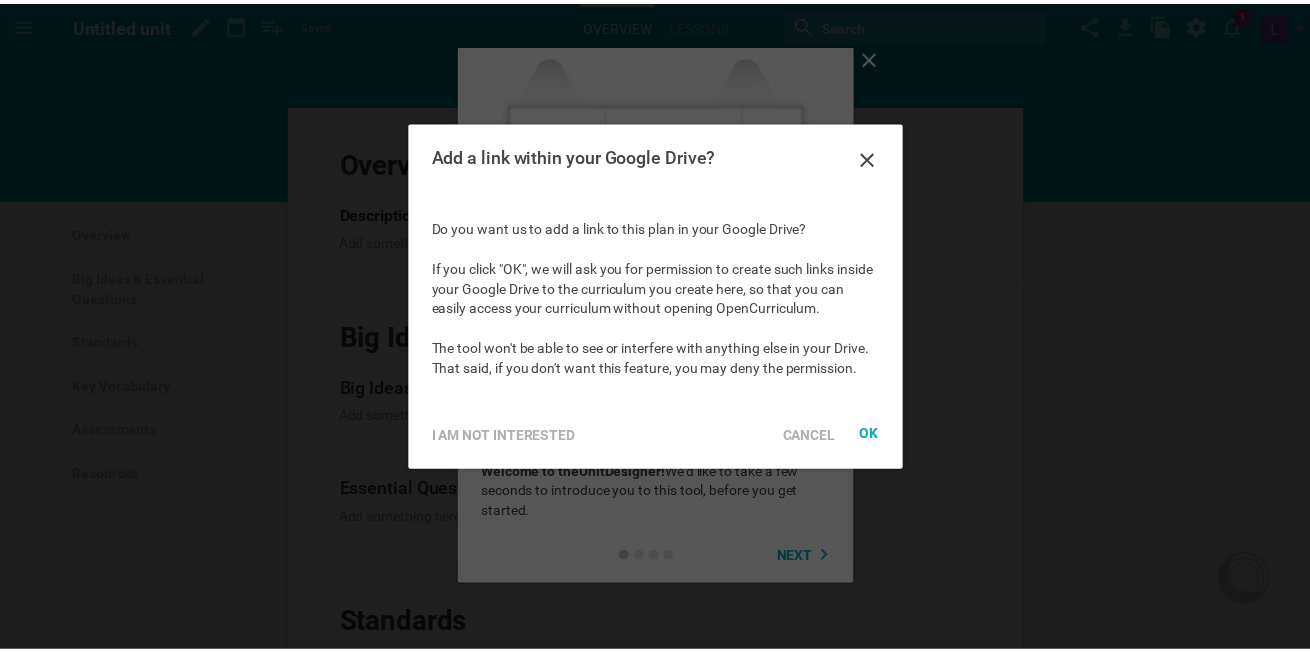 scroll, scrollTop: 0, scrollLeft: 0, axis: both 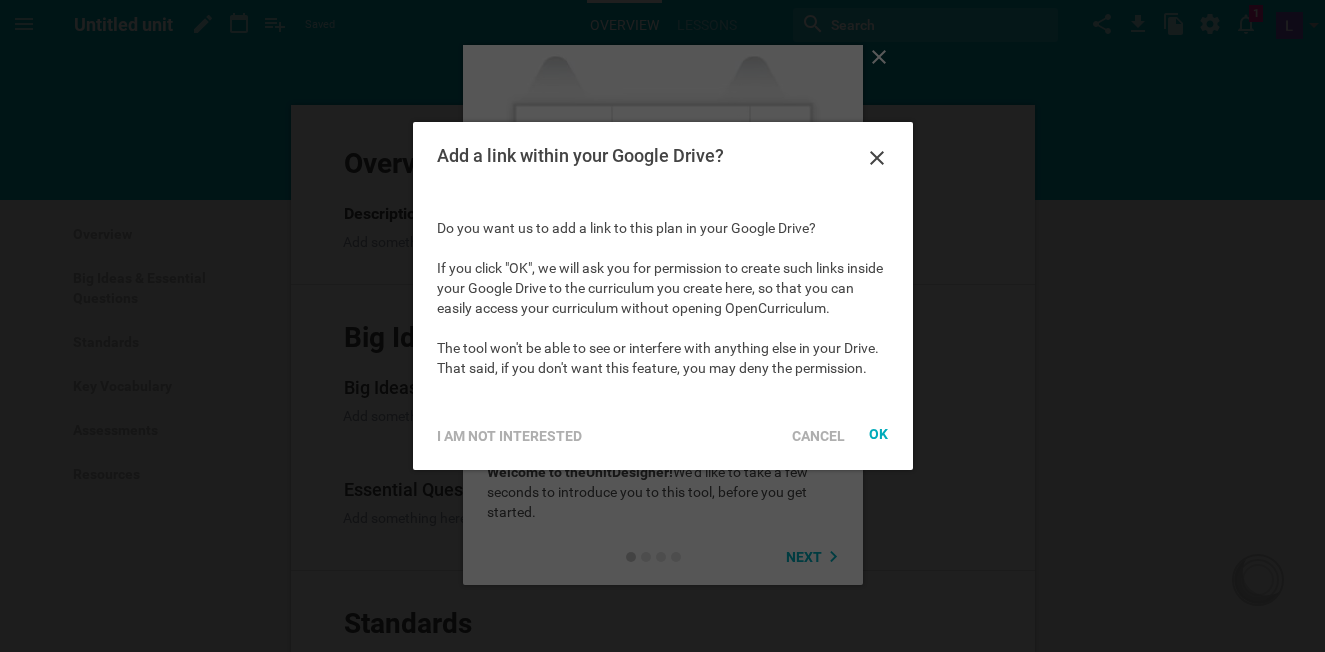 click on "Add a link within your Google Drive?" at bounding box center [663, 158] 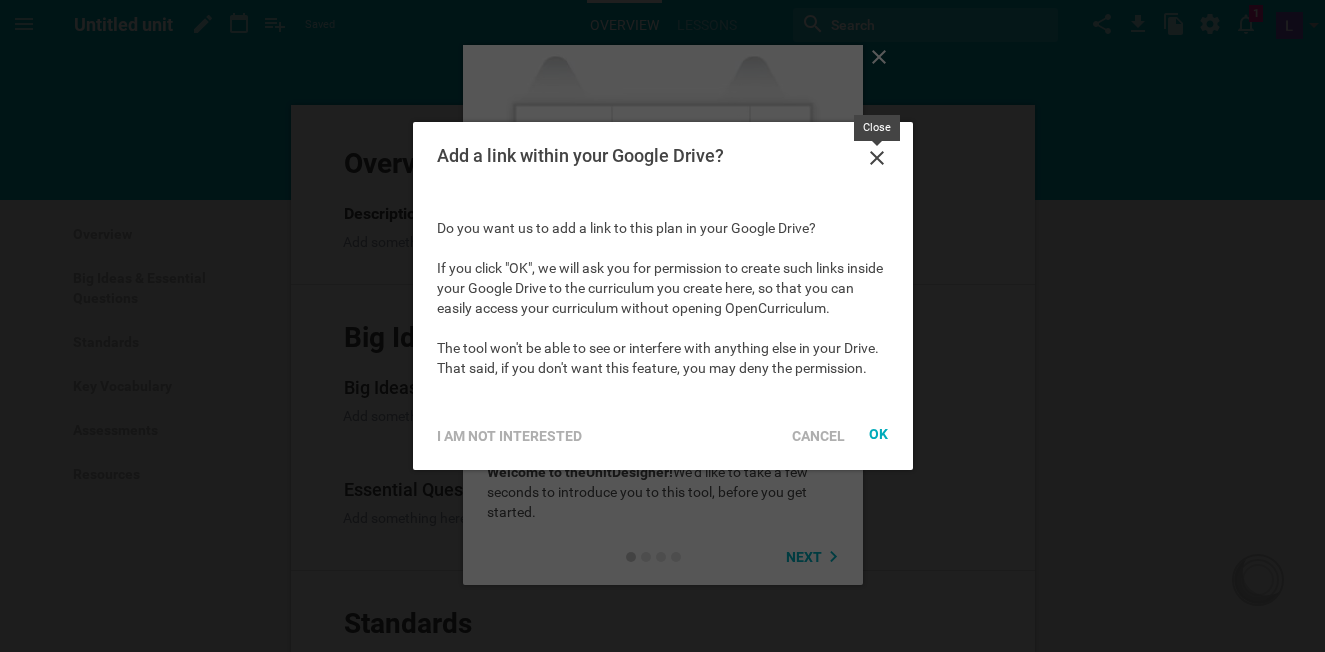 click 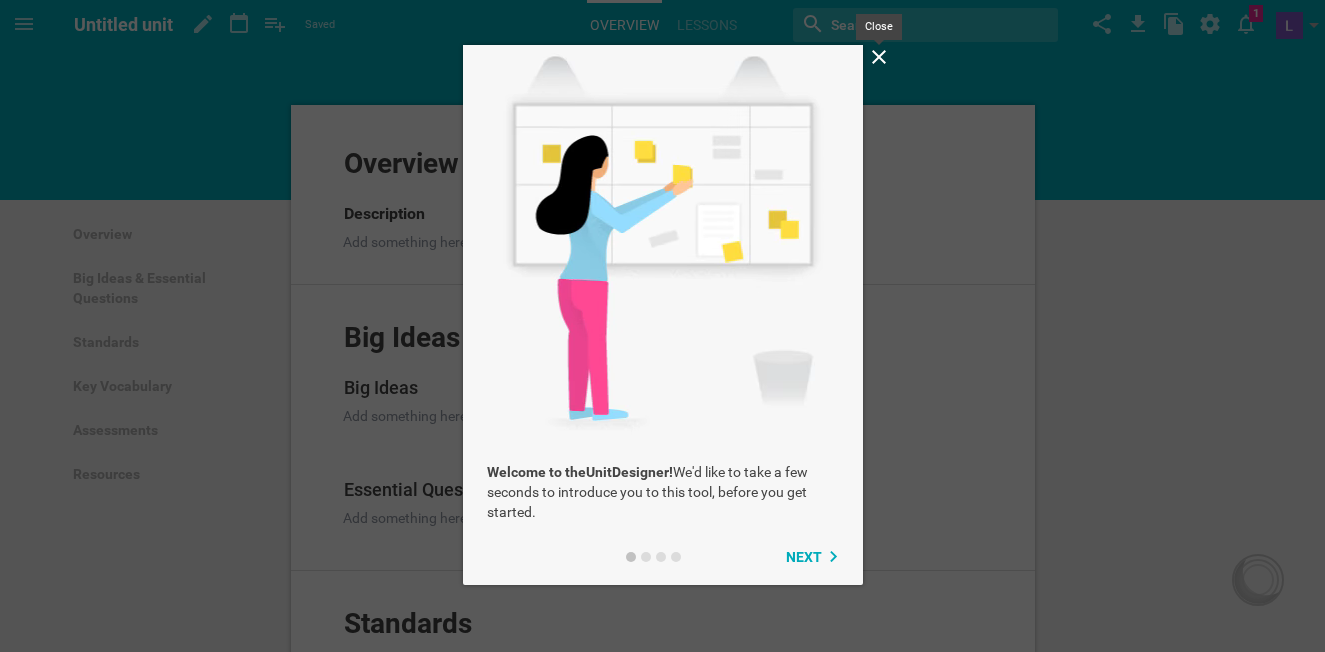 click 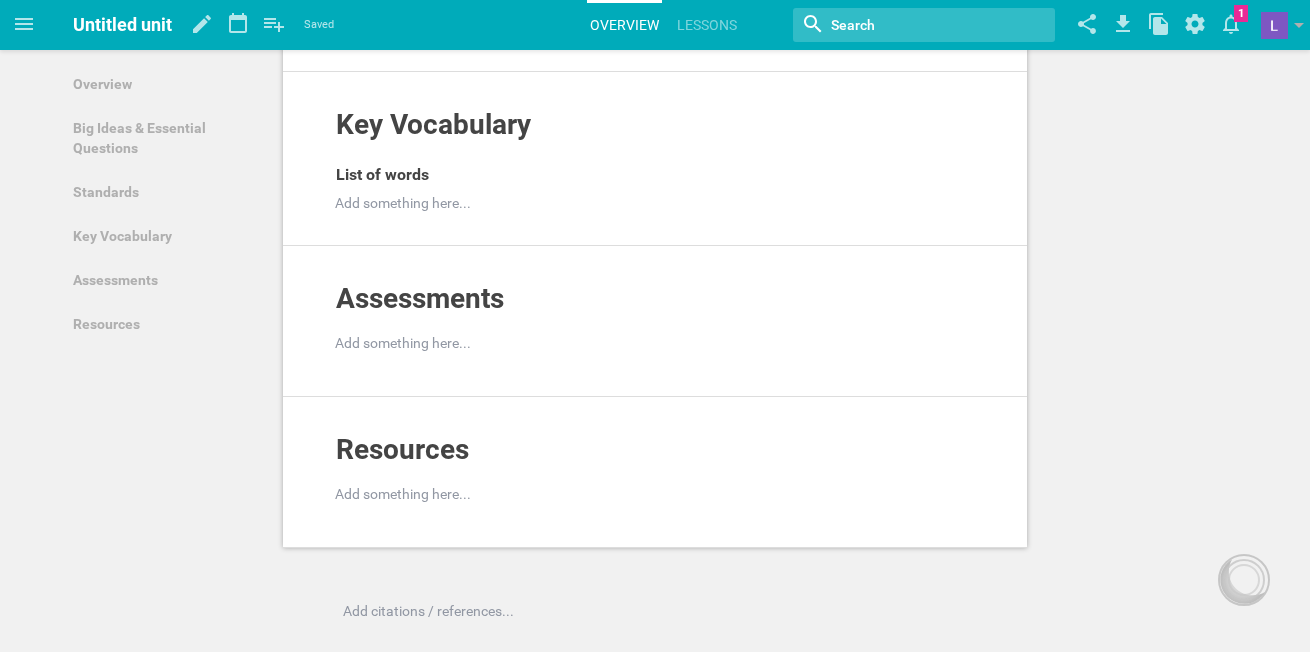 scroll, scrollTop: 0, scrollLeft: 0, axis: both 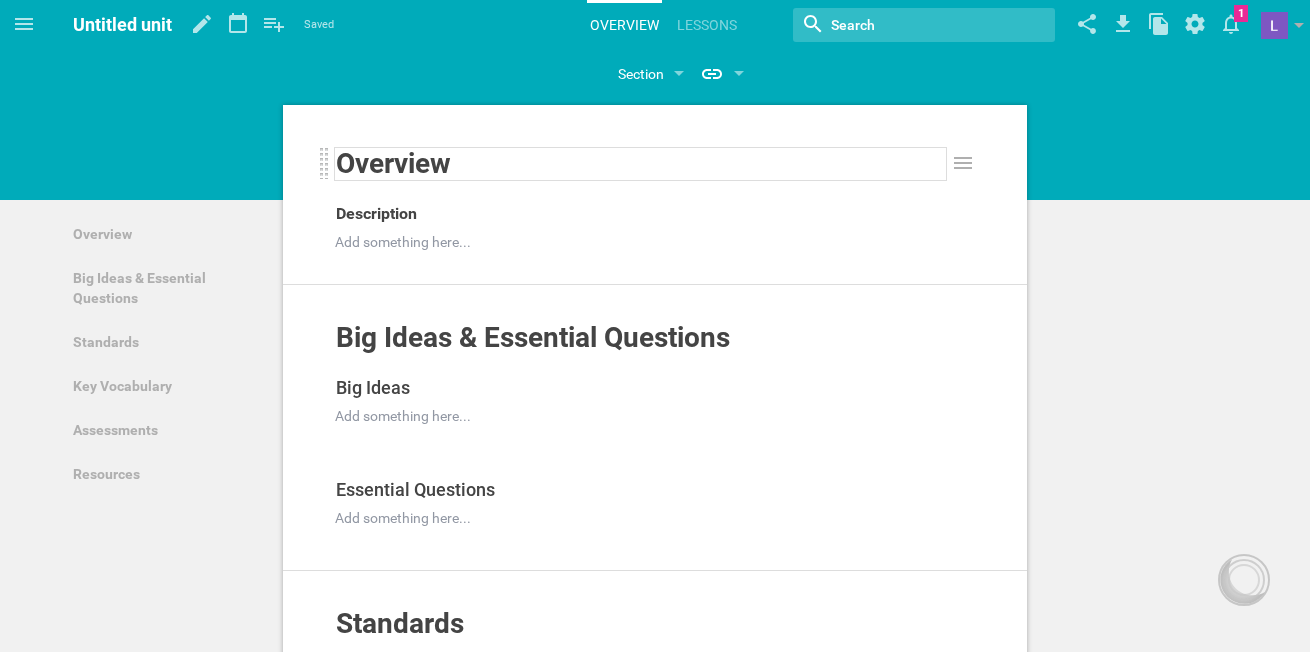 click on "Overview" at bounding box center [393, 163] 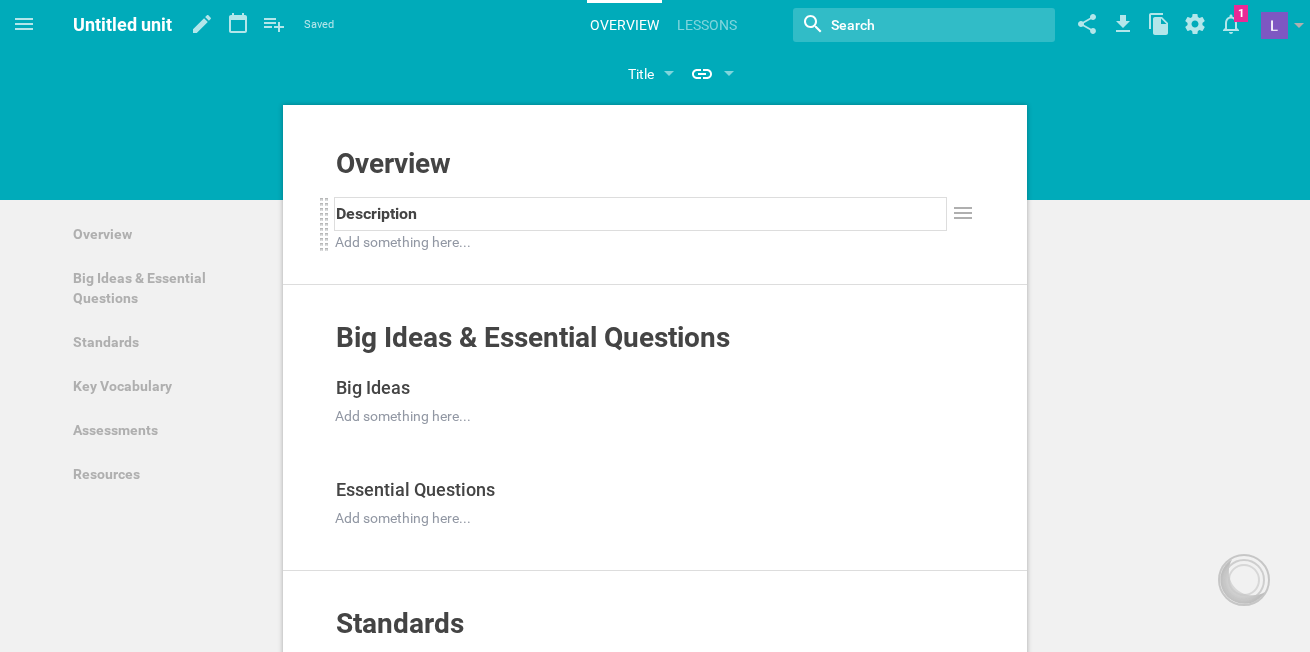 click on "Description" at bounding box center (376, 213) 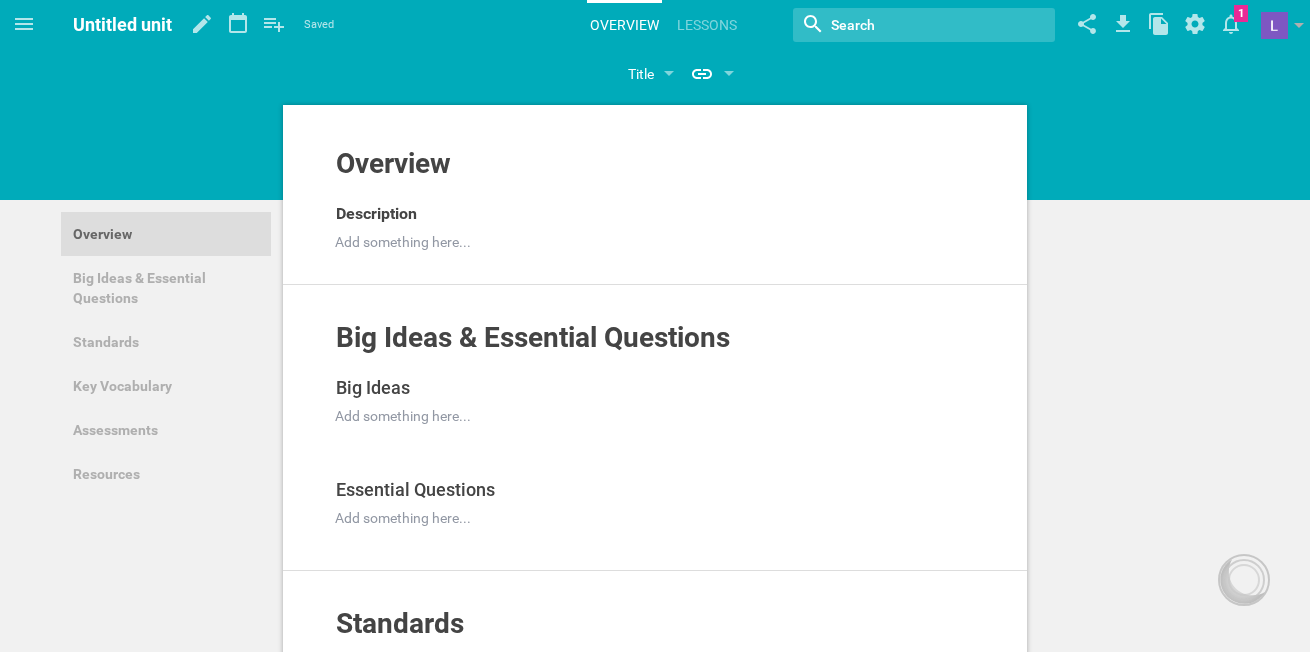click on "Overview" at bounding box center [166, 234] 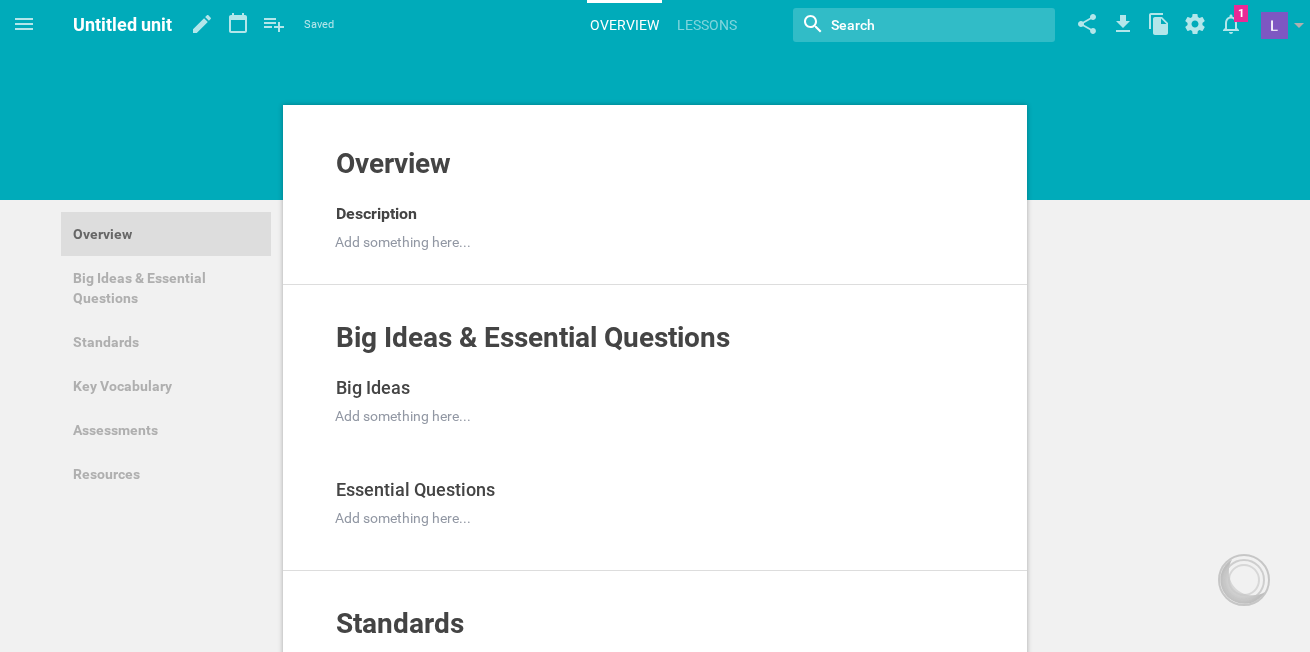 click on "Overview" at bounding box center (166, 234) 